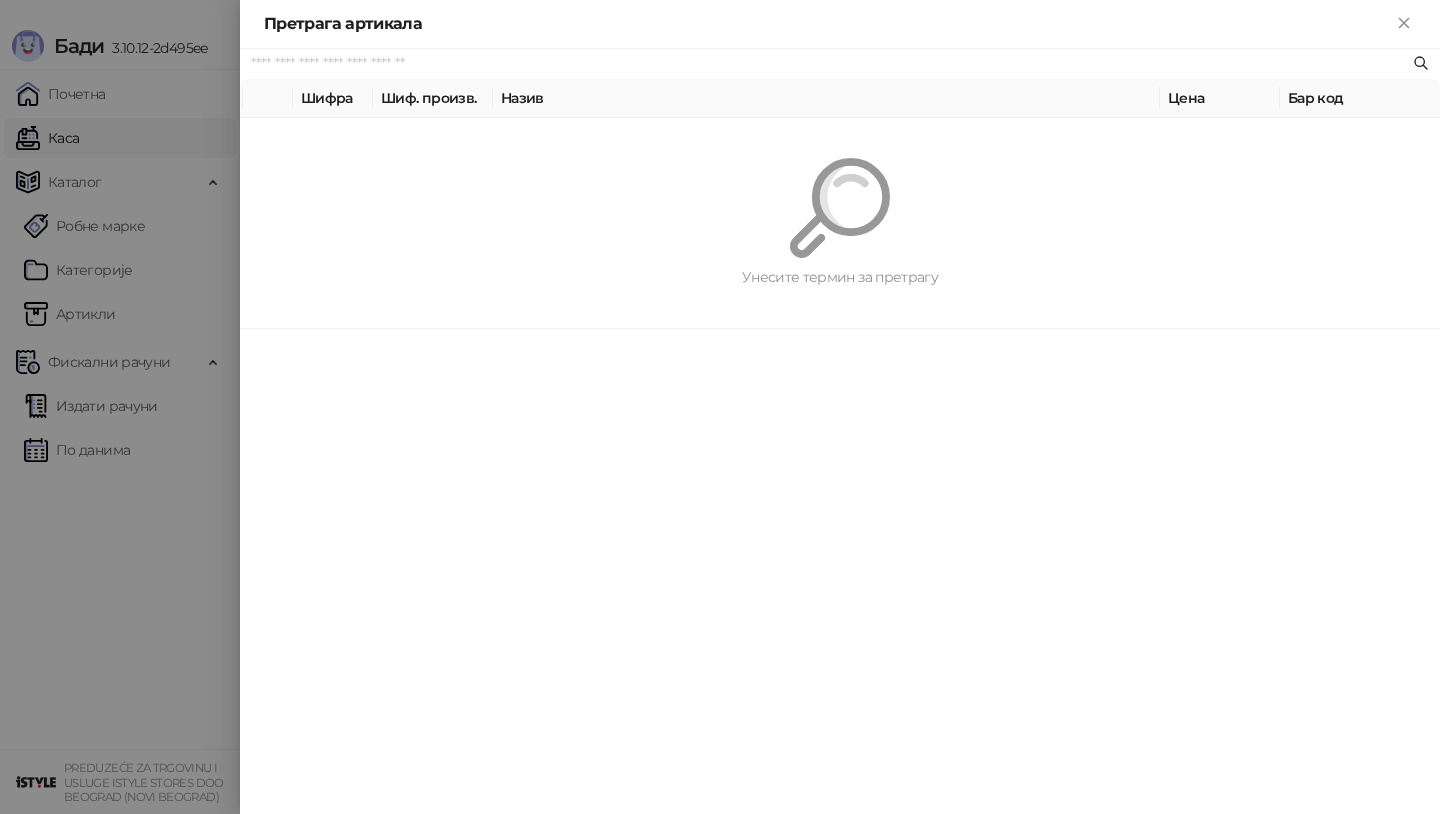scroll, scrollTop: 0, scrollLeft: 0, axis: both 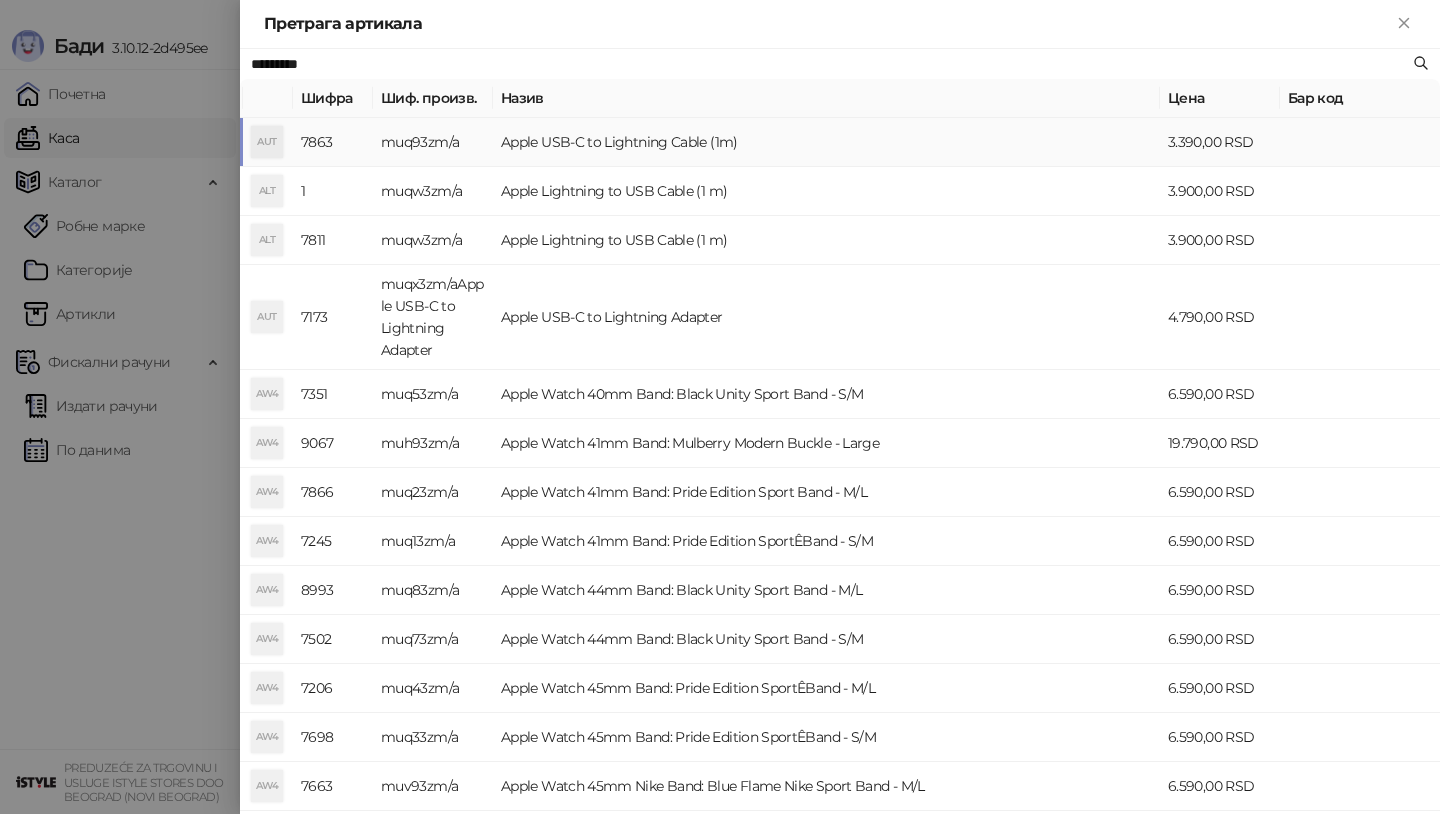 click on "Apple USB-C to Lightning Cable (1m)" at bounding box center [826, 142] 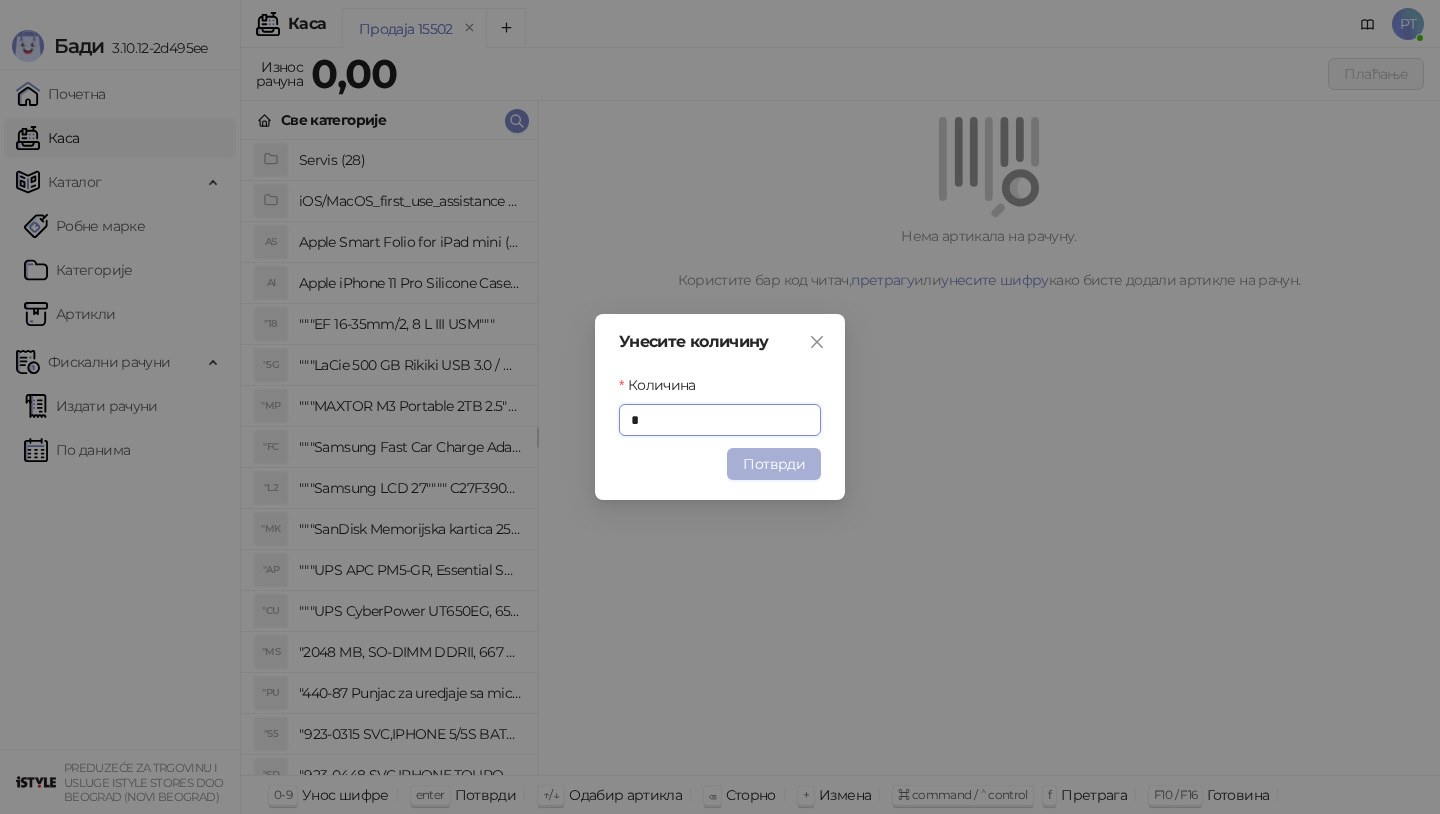 click on "Потврди" at bounding box center (774, 464) 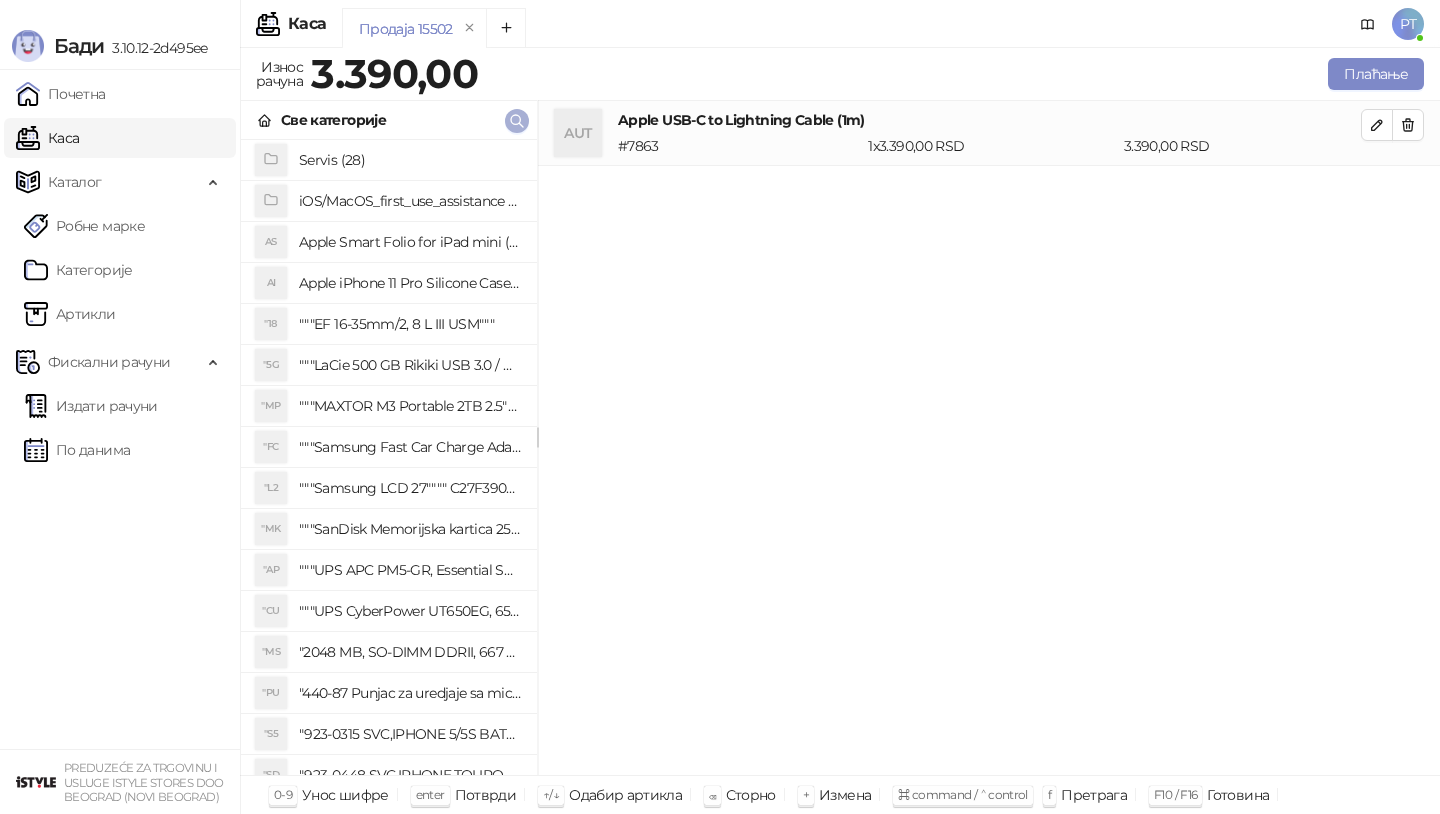 click at bounding box center [517, 121] 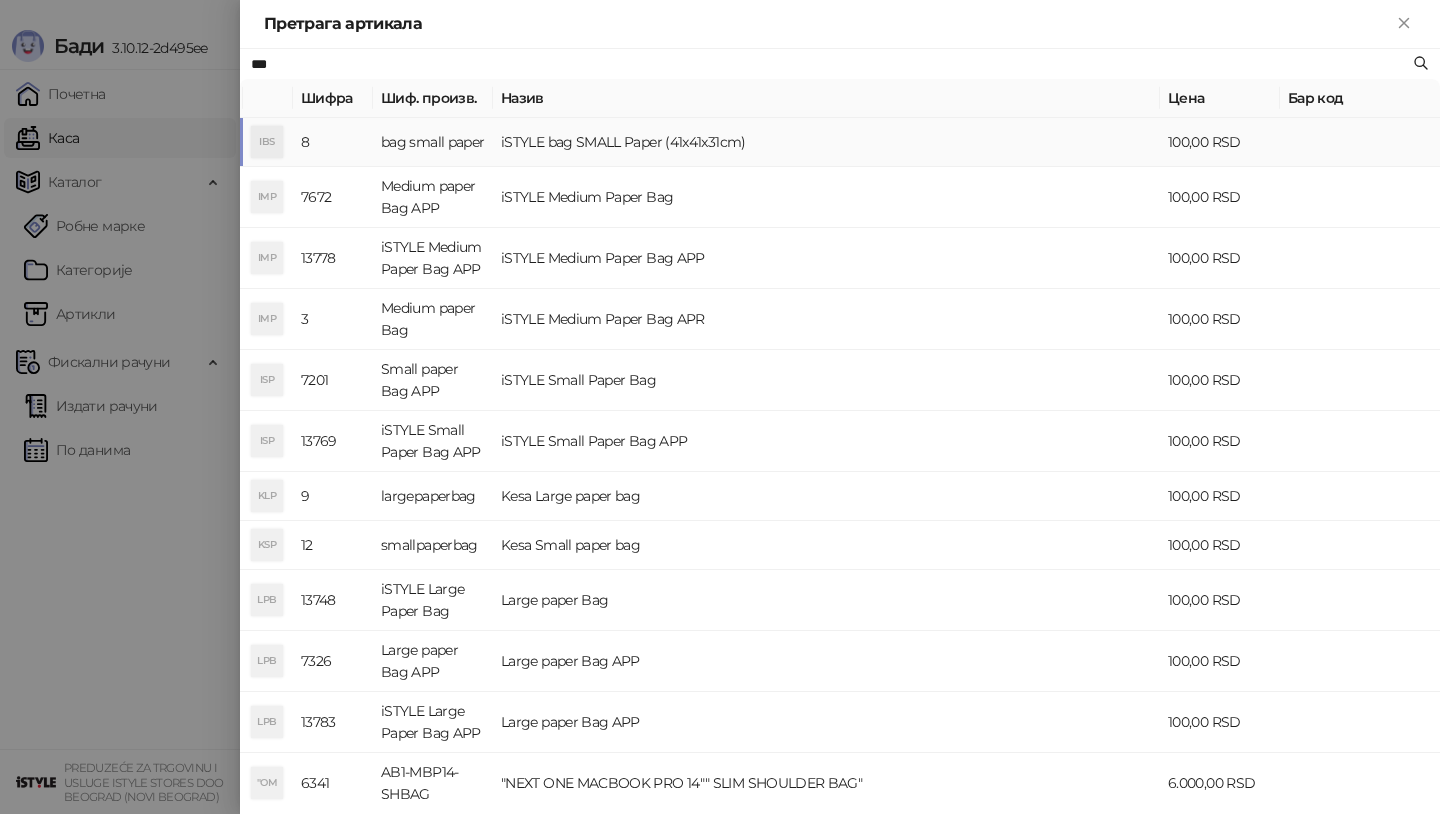 type on "***" 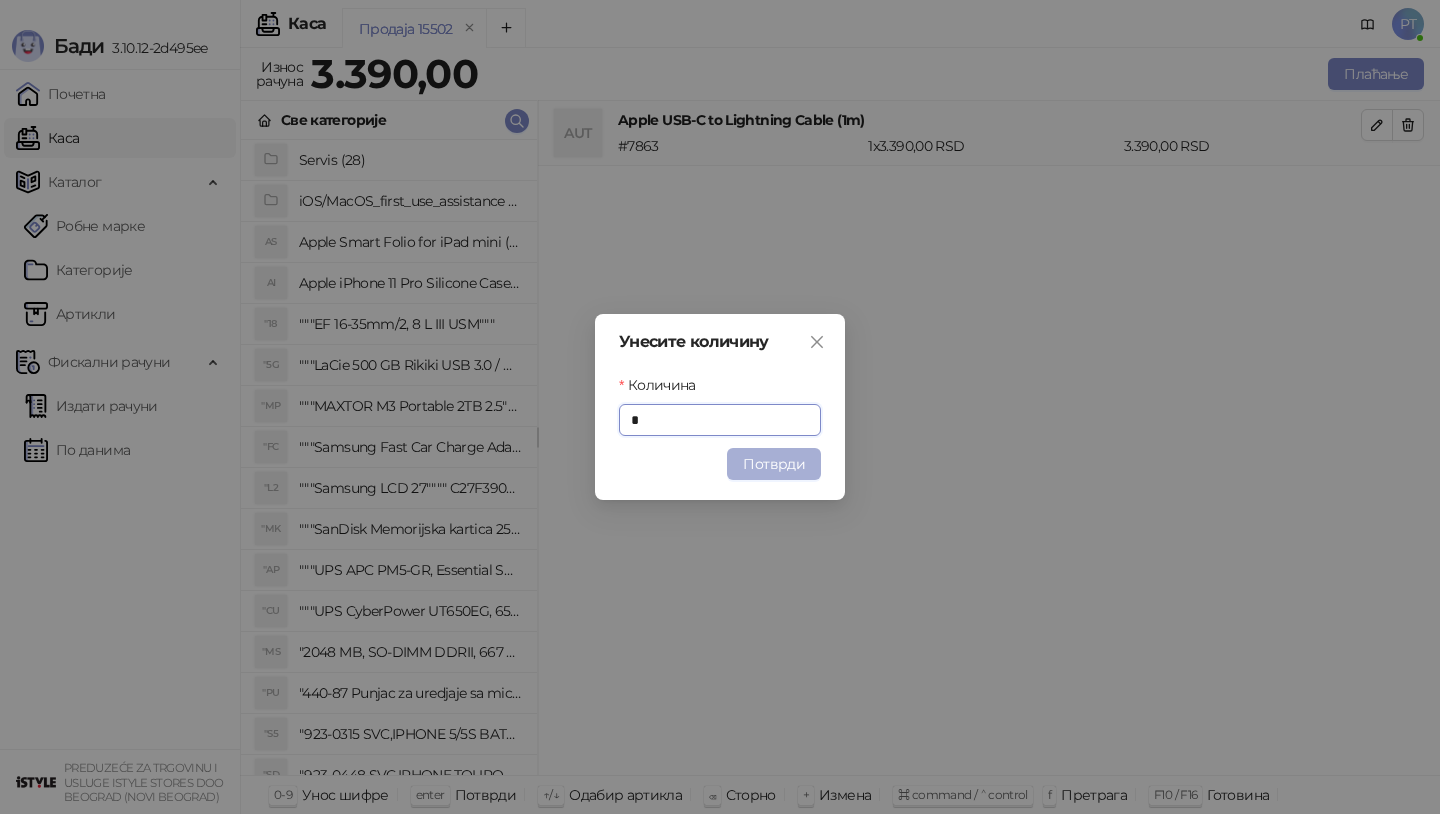 click on "Потврди" at bounding box center [774, 464] 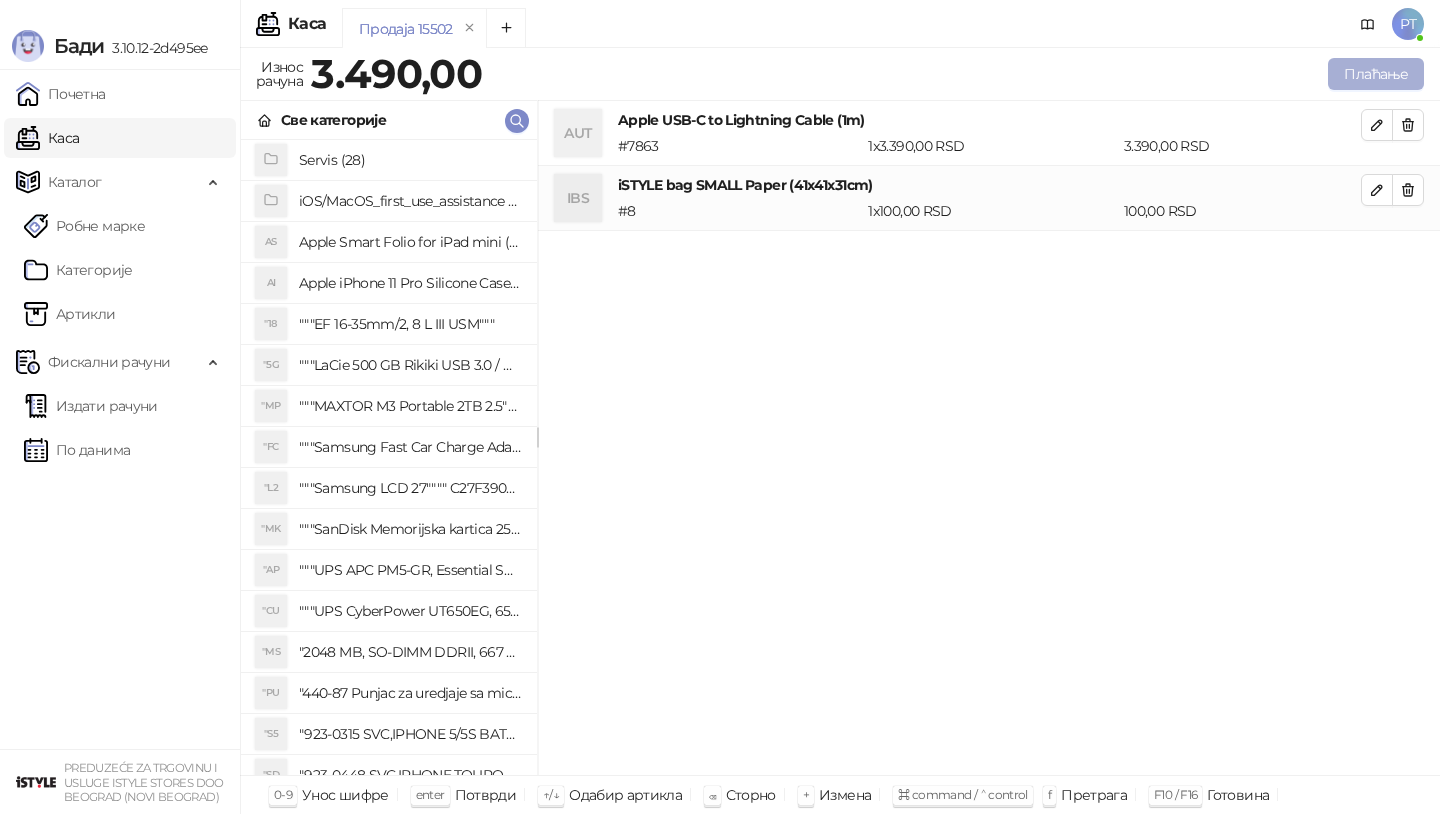 click on "Плаћање" at bounding box center (1376, 74) 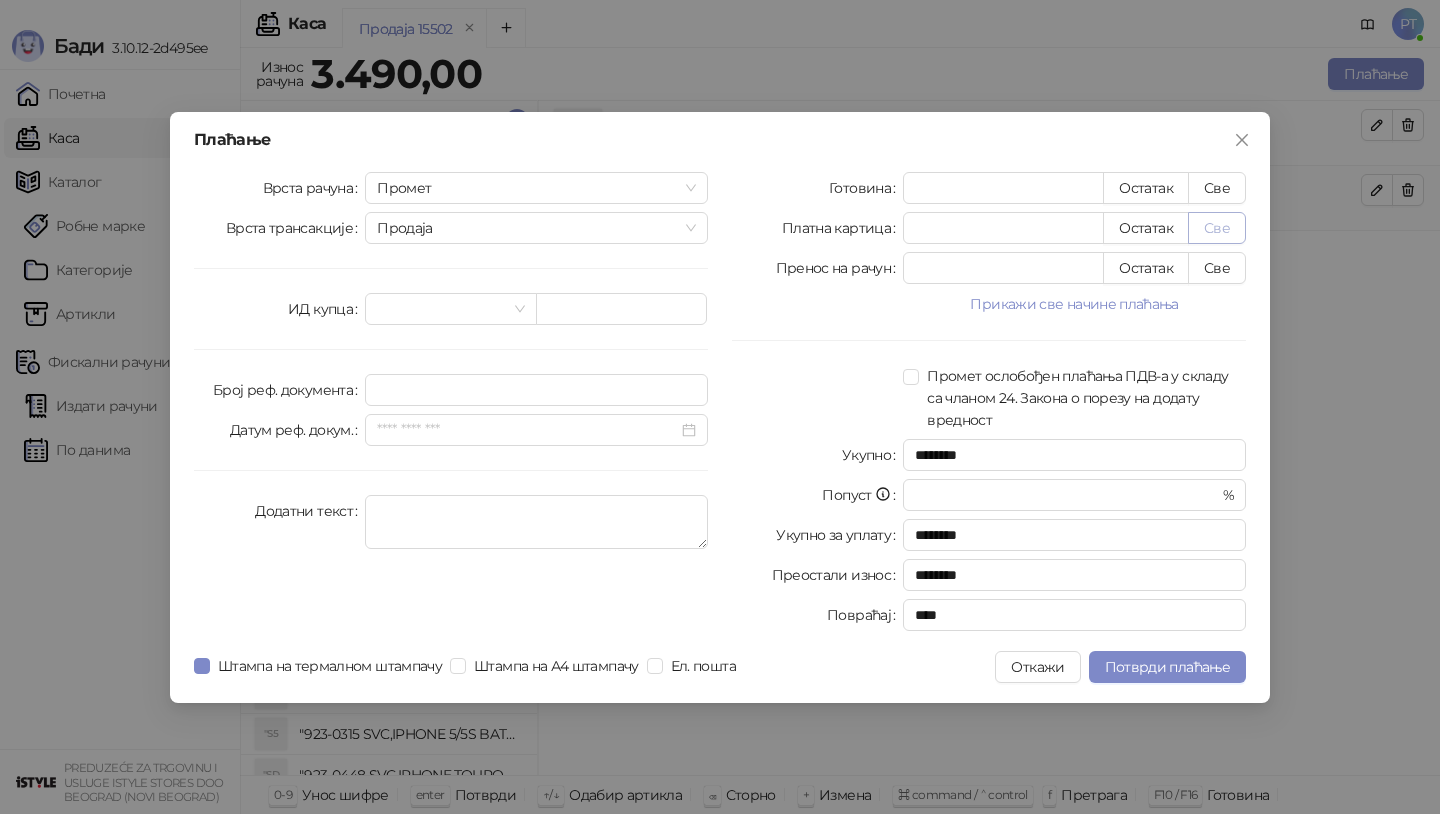 click on "Све" at bounding box center [1217, 228] 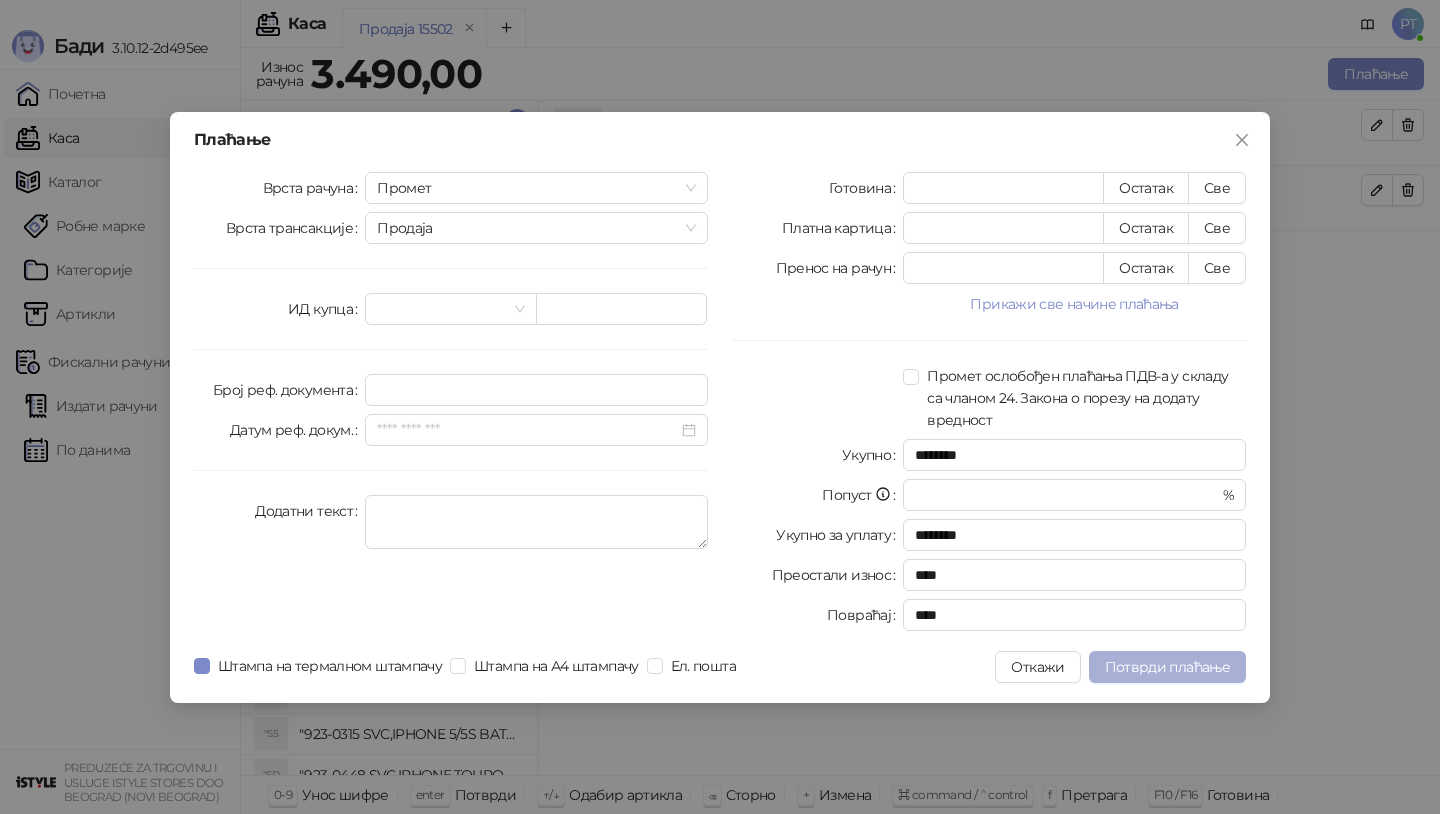 click on "Потврди плаћање" at bounding box center (1167, 667) 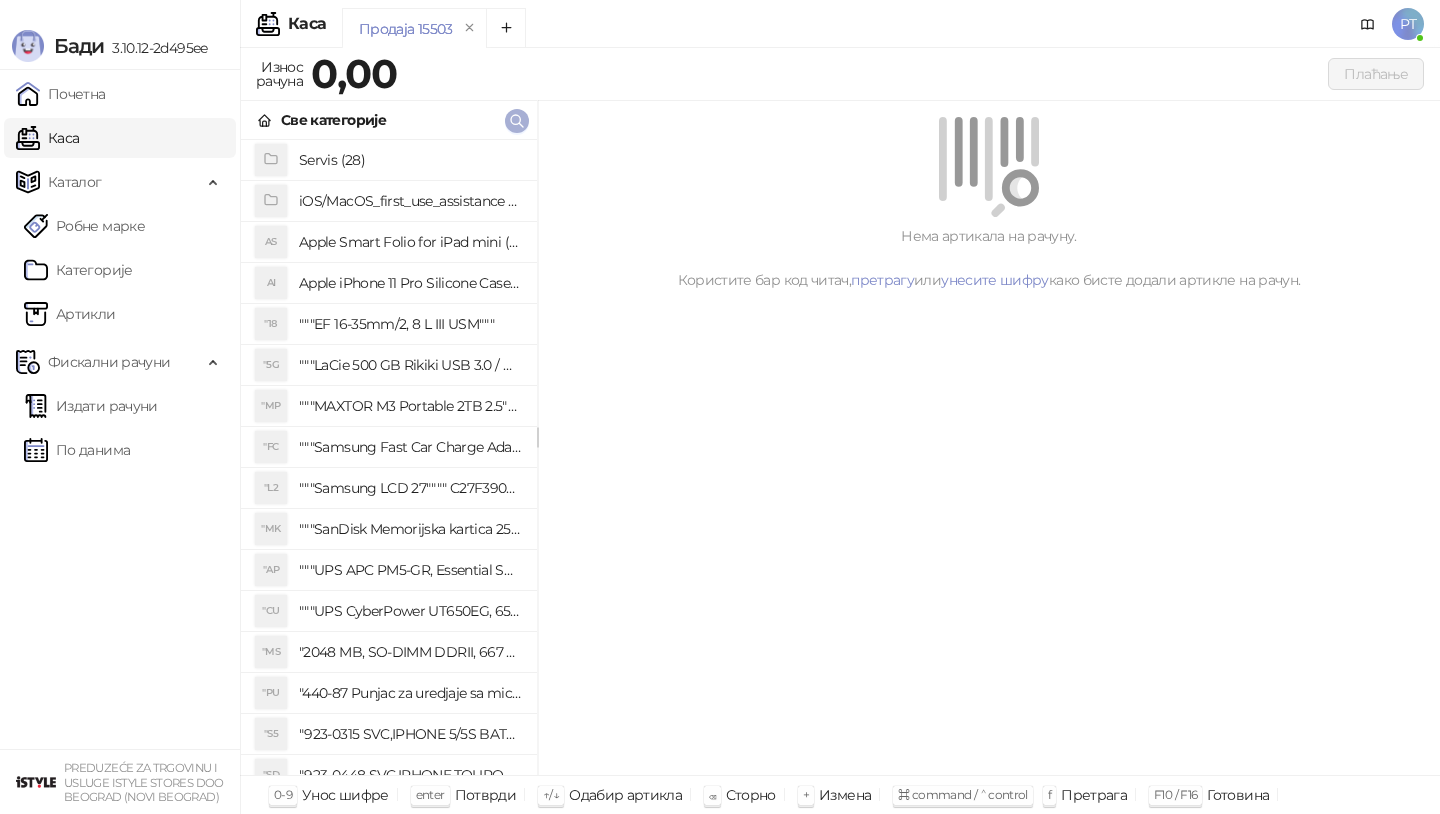 click 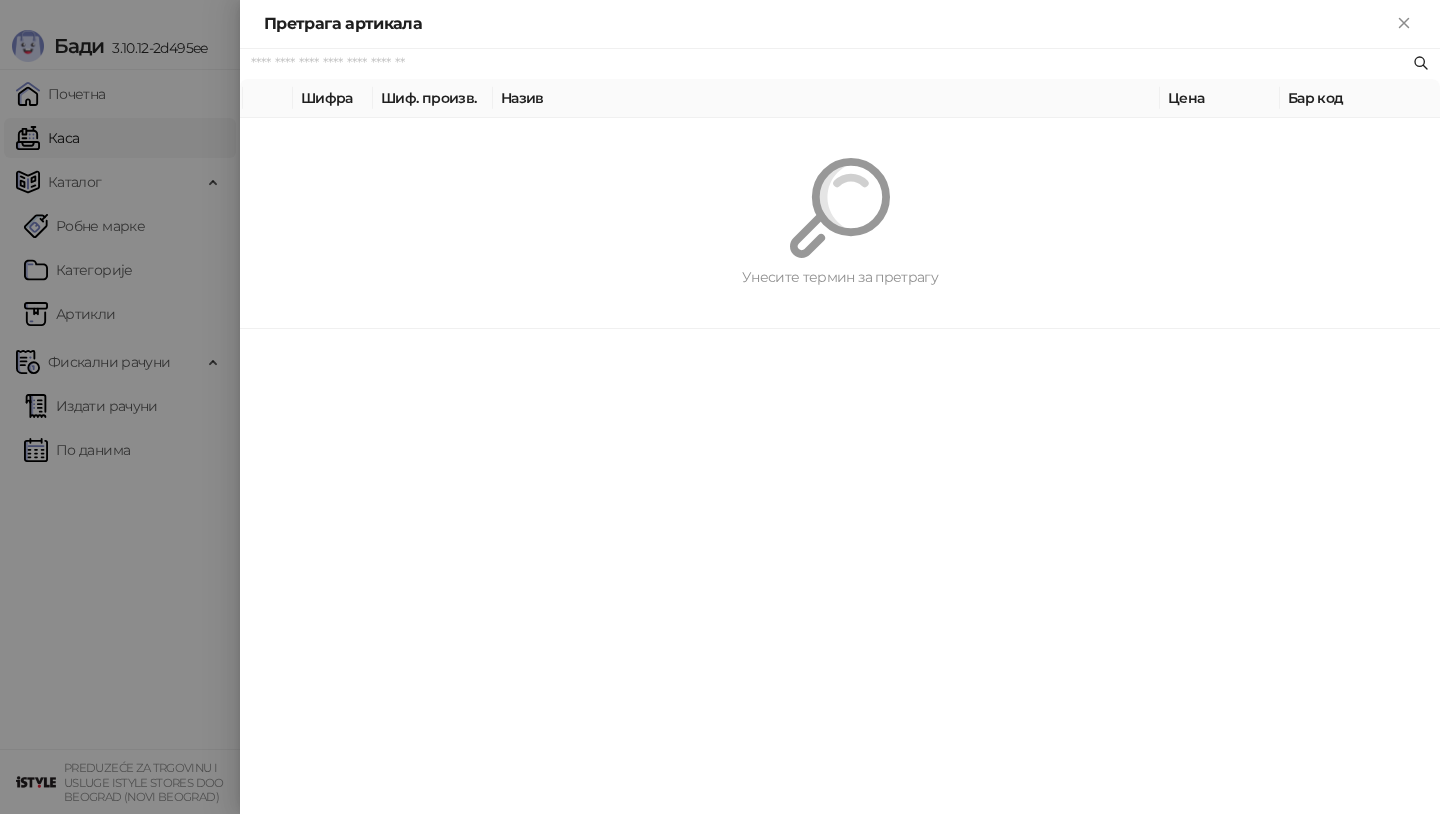 paste on "*********" 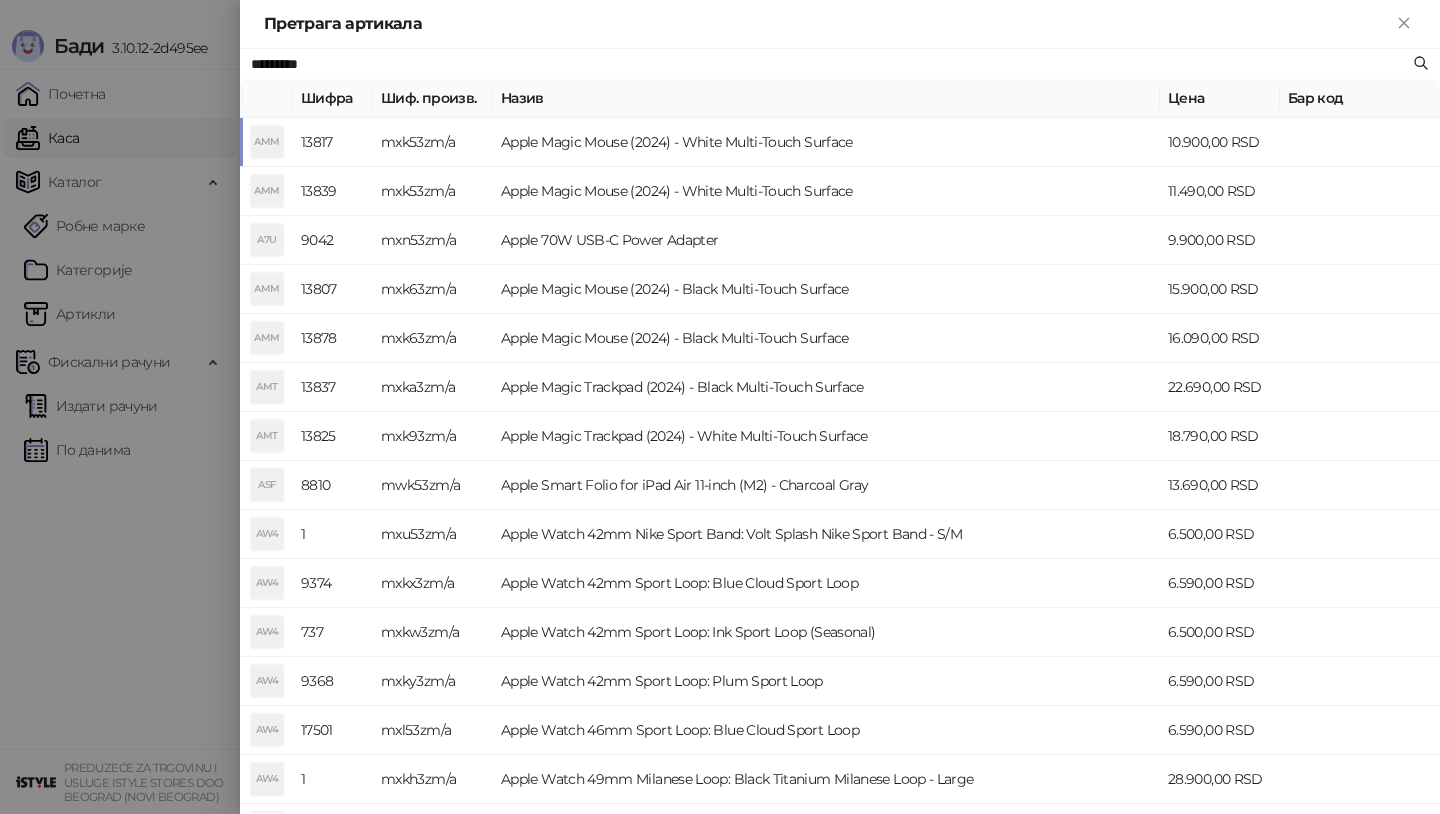 click on "Apple Magic Mouse (2024) - White Multi-Touch Surface" at bounding box center [826, 142] 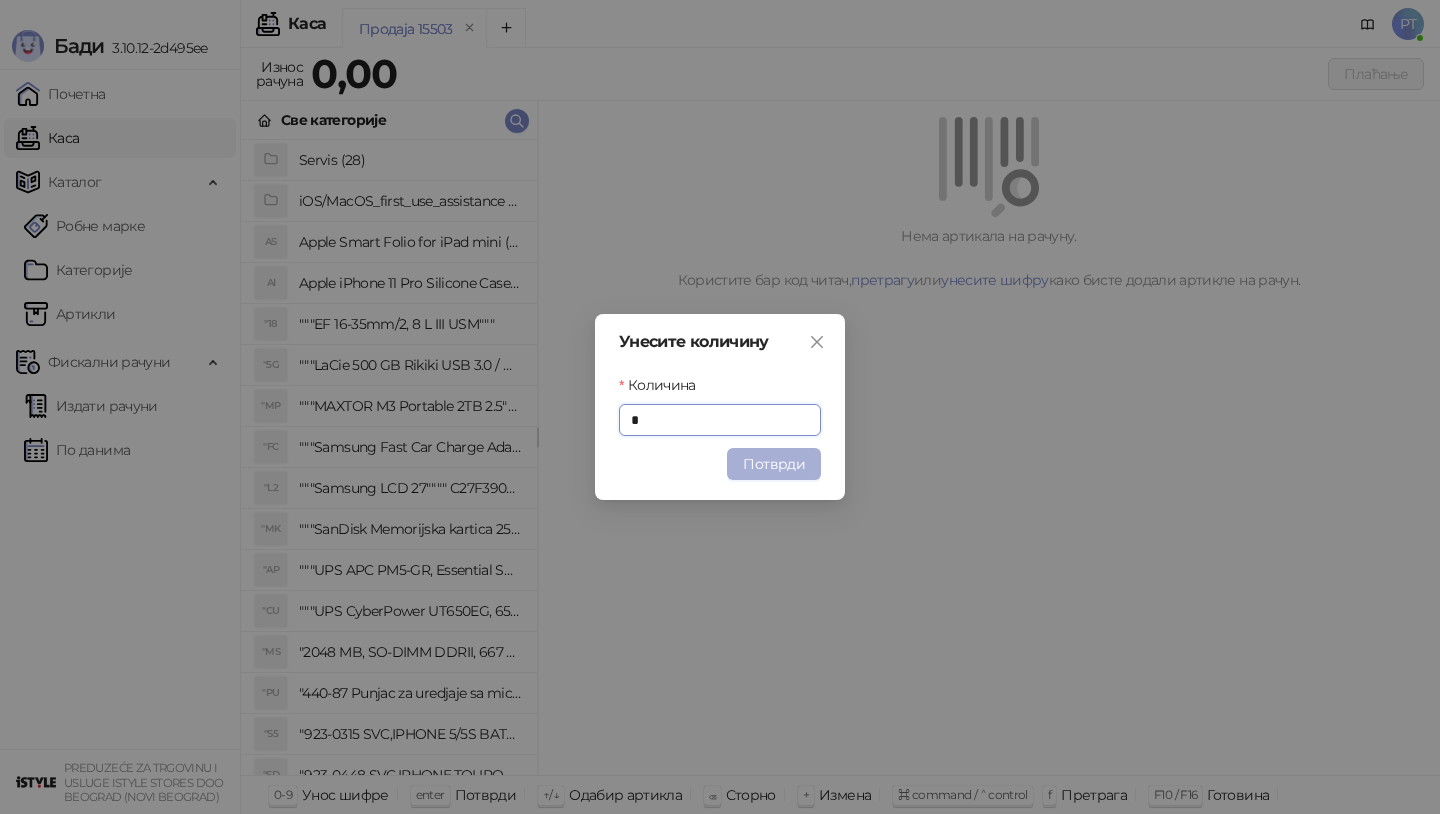 click on "Потврди" at bounding box center (774, 464) 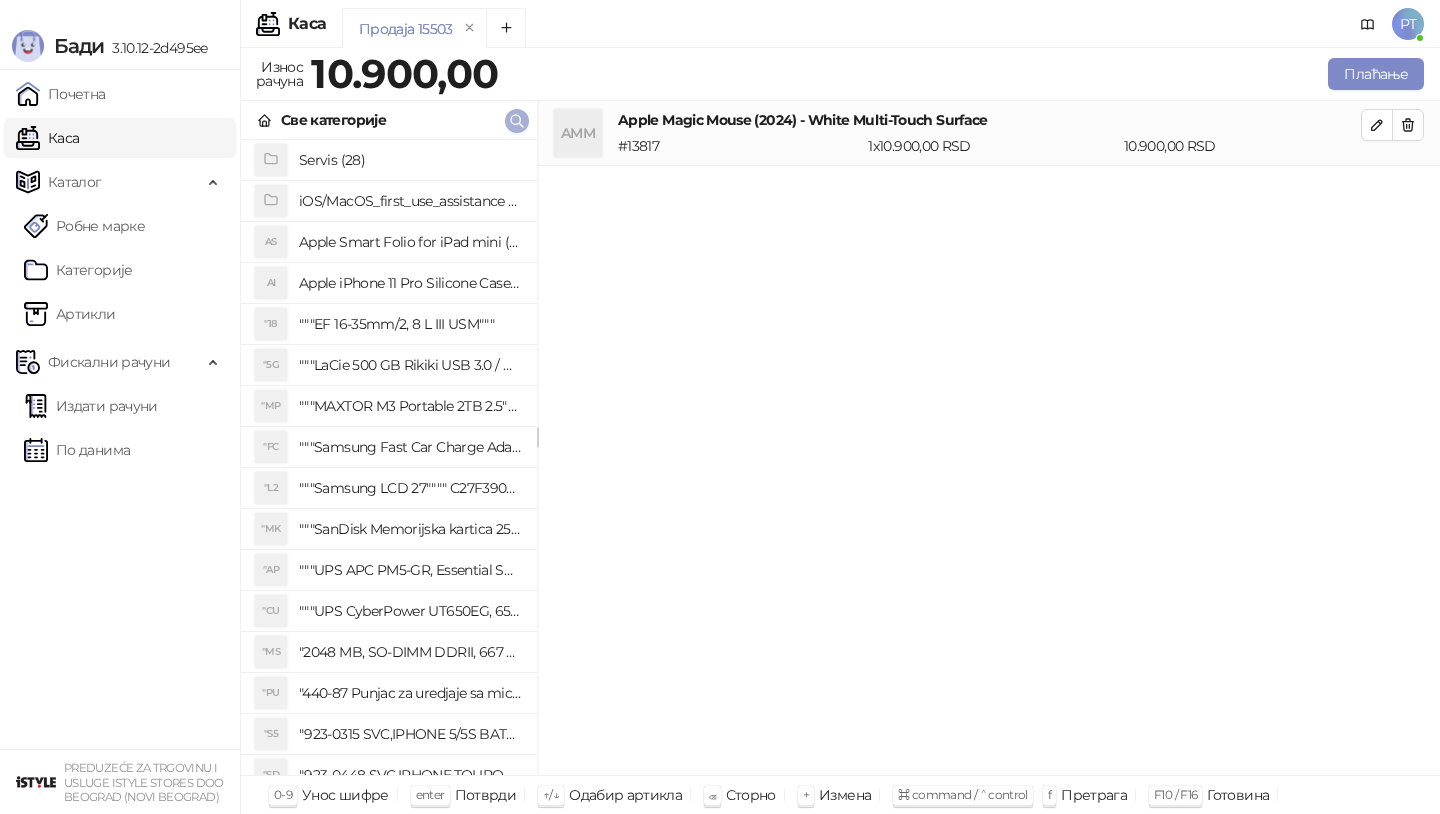 click 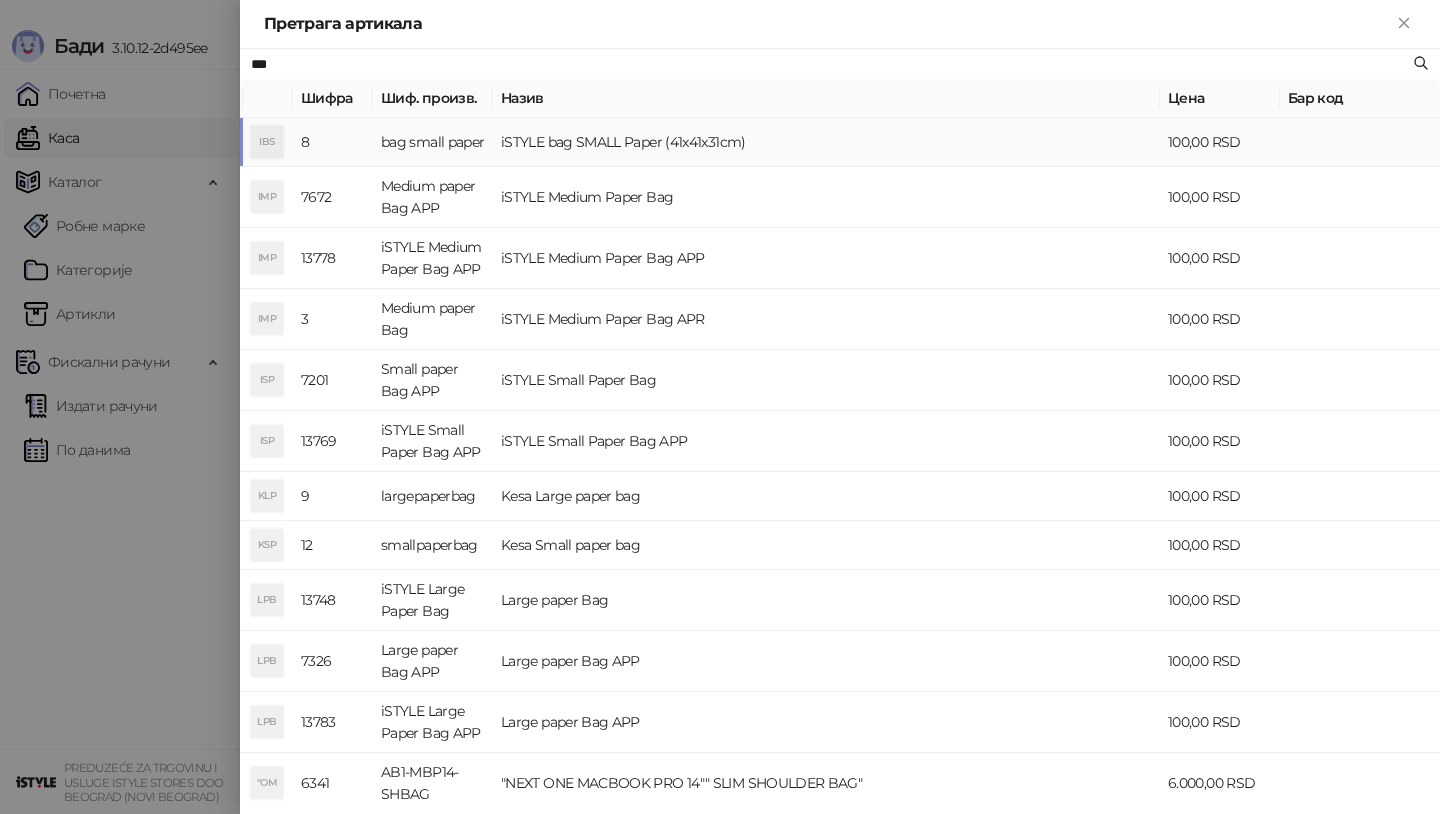 click on "iSTYLE bag SMALL Paper (41x41x31cm)" at bounding box center (826, 142) 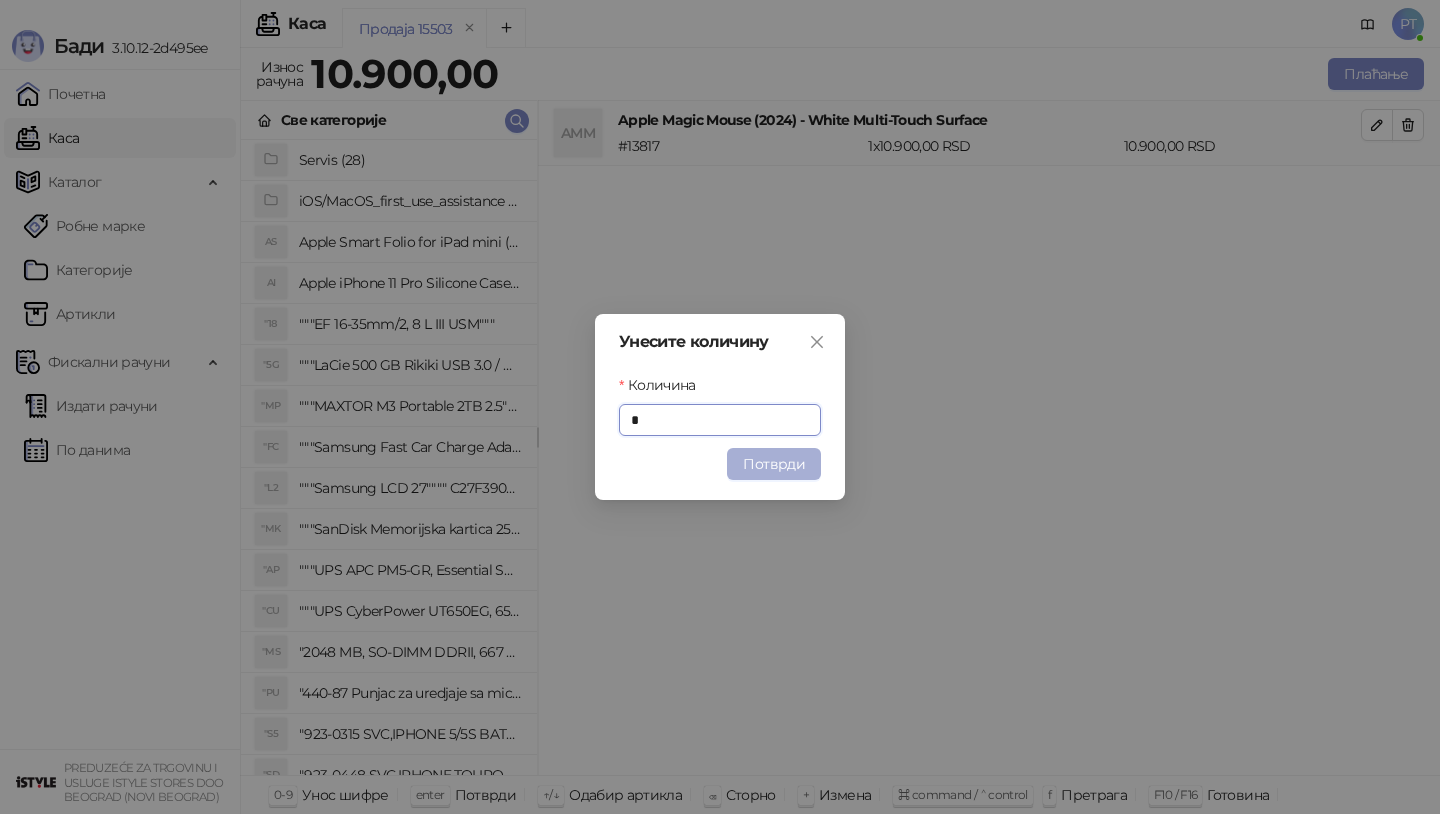 click on "Потврди" at bounding box center (774, 464) 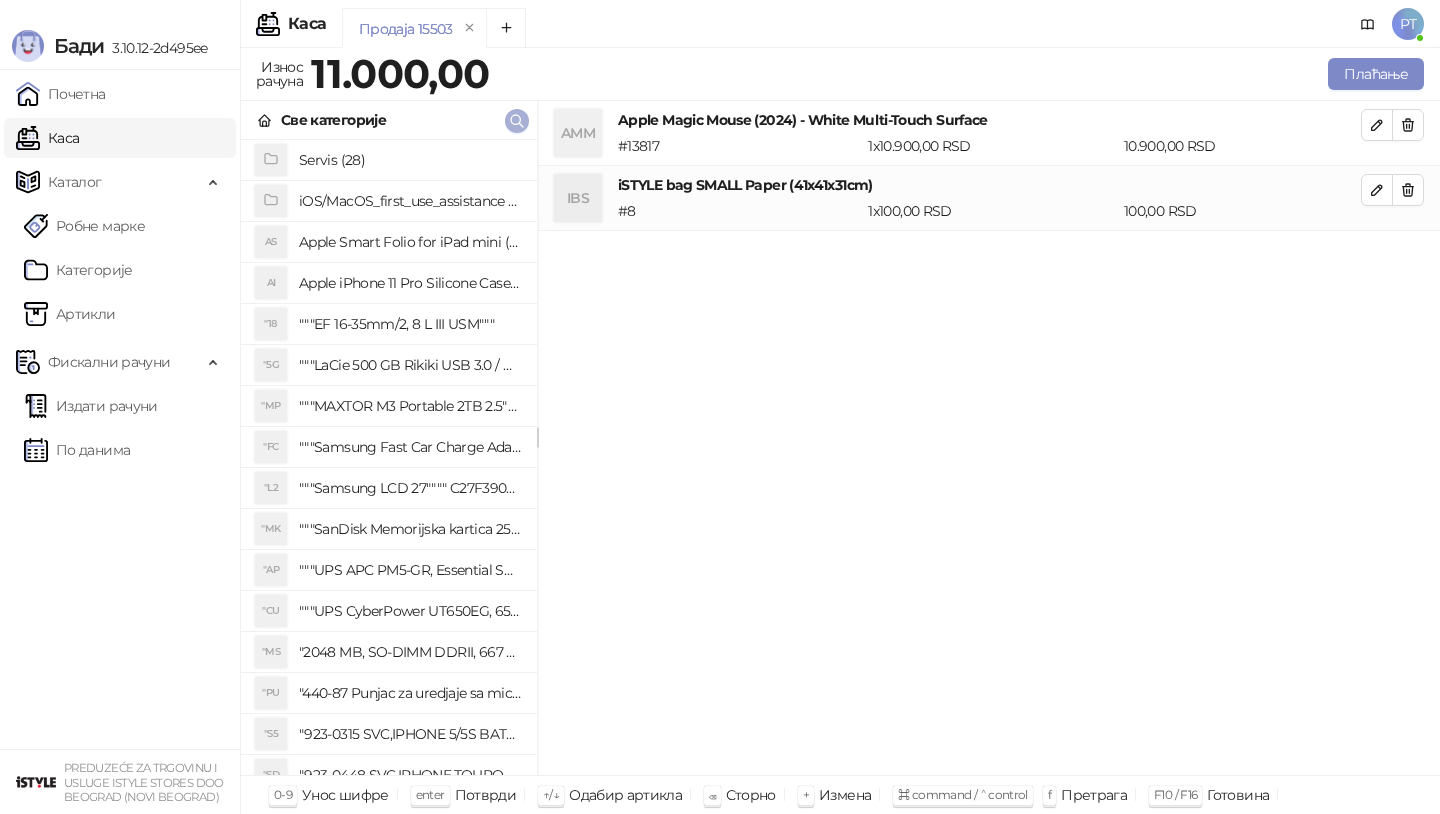 click 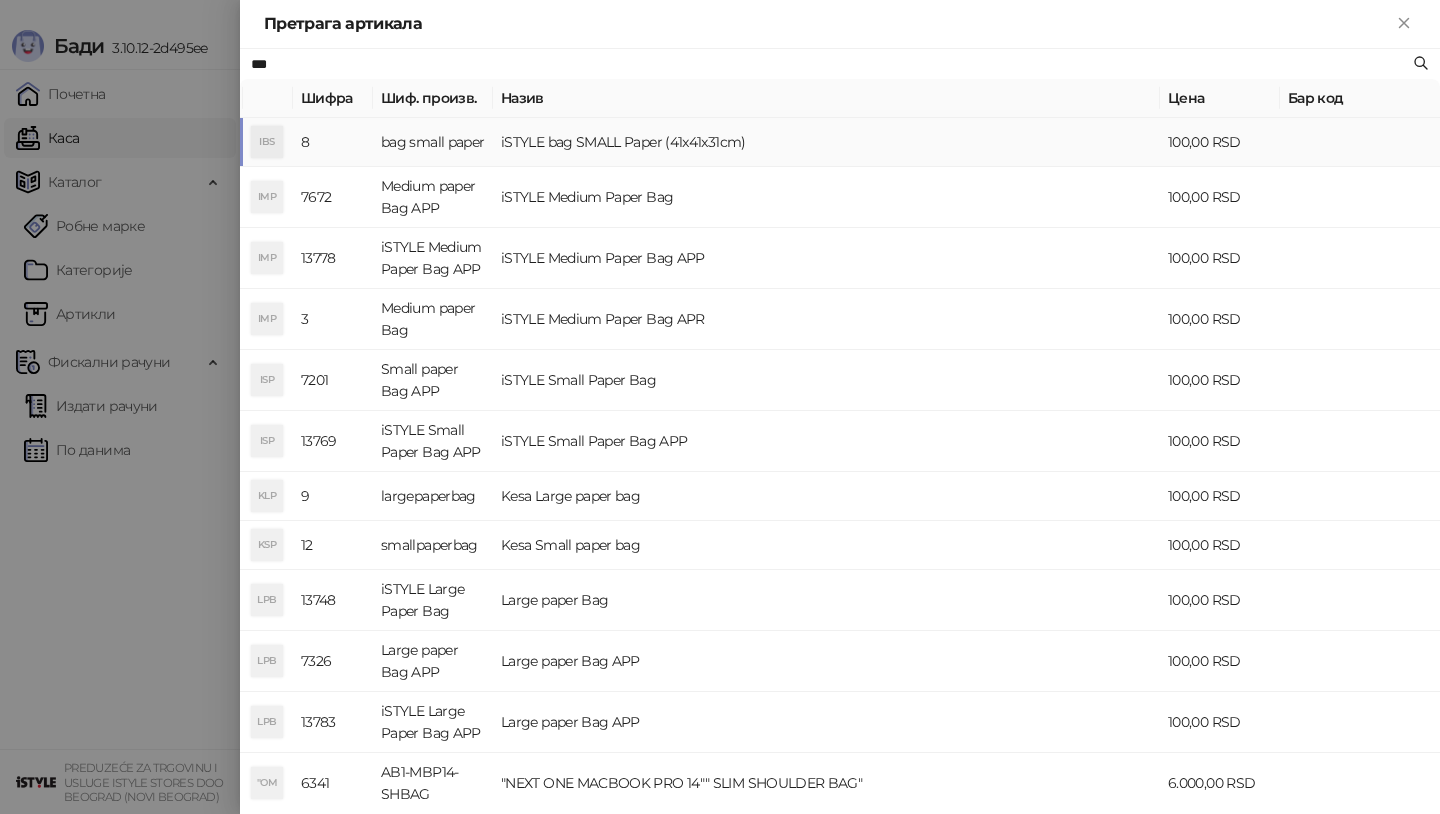 paste on "****" 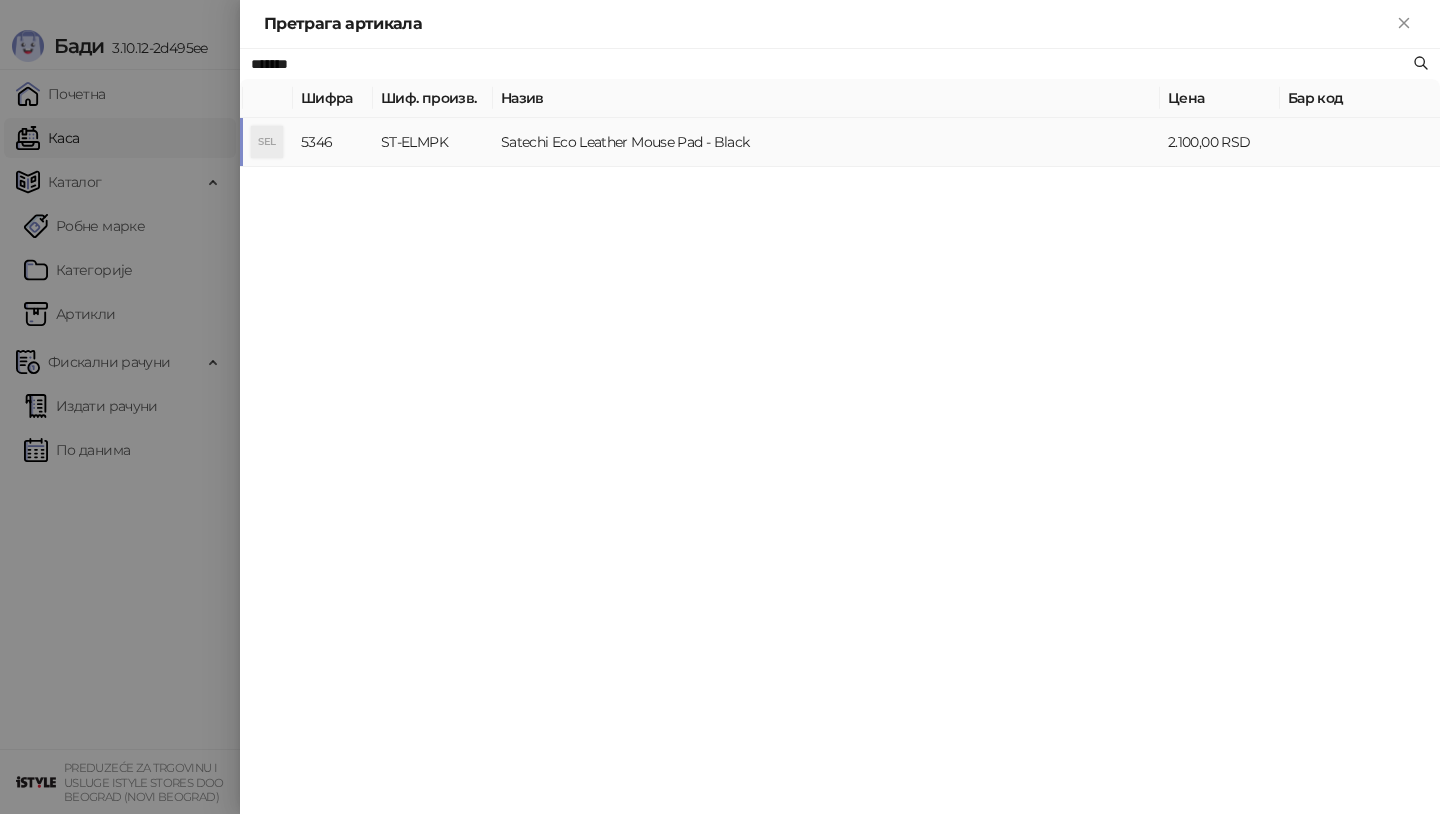 type on "*******" 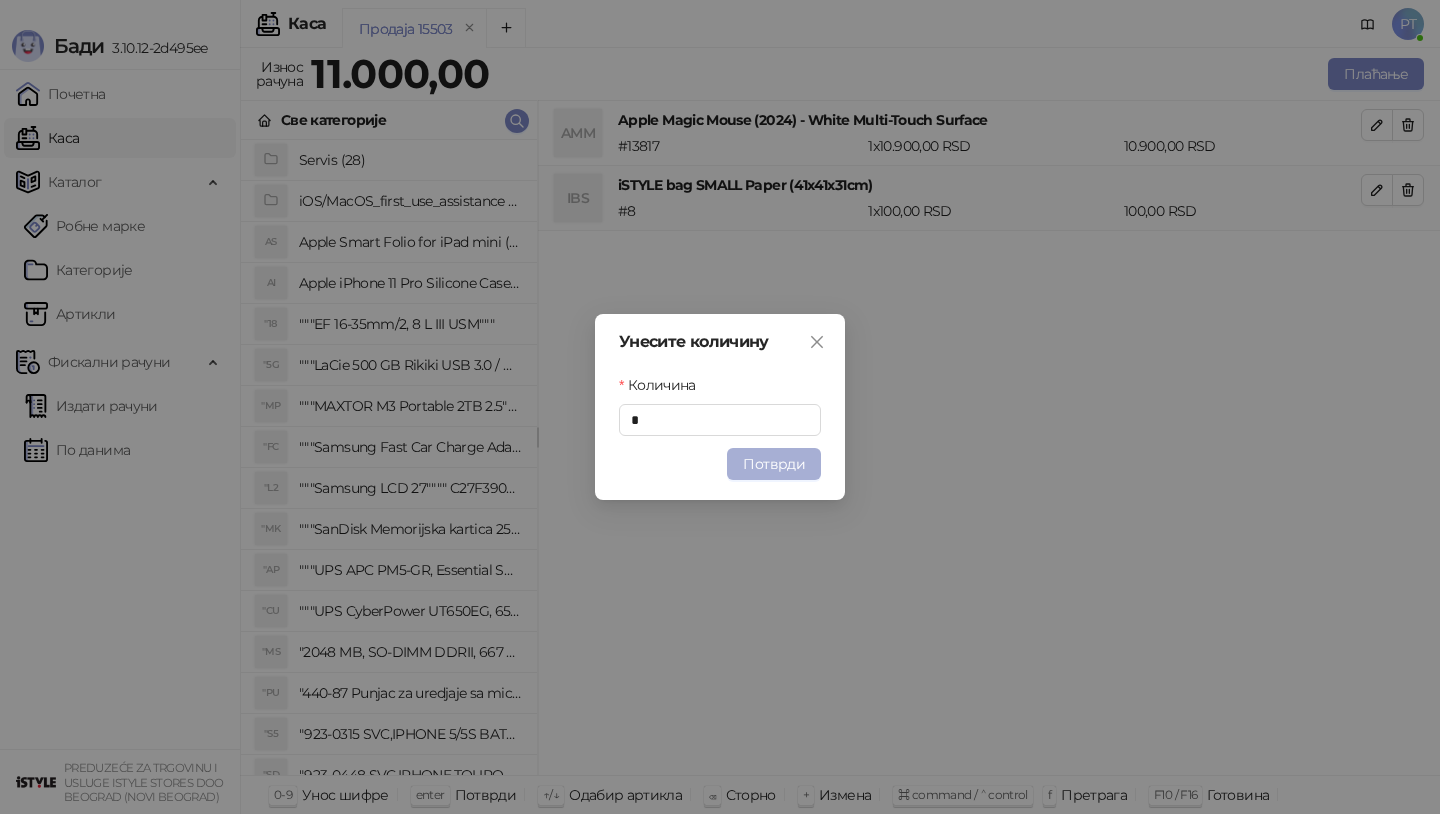click on "Потврди" at bounding box center (774, 464) 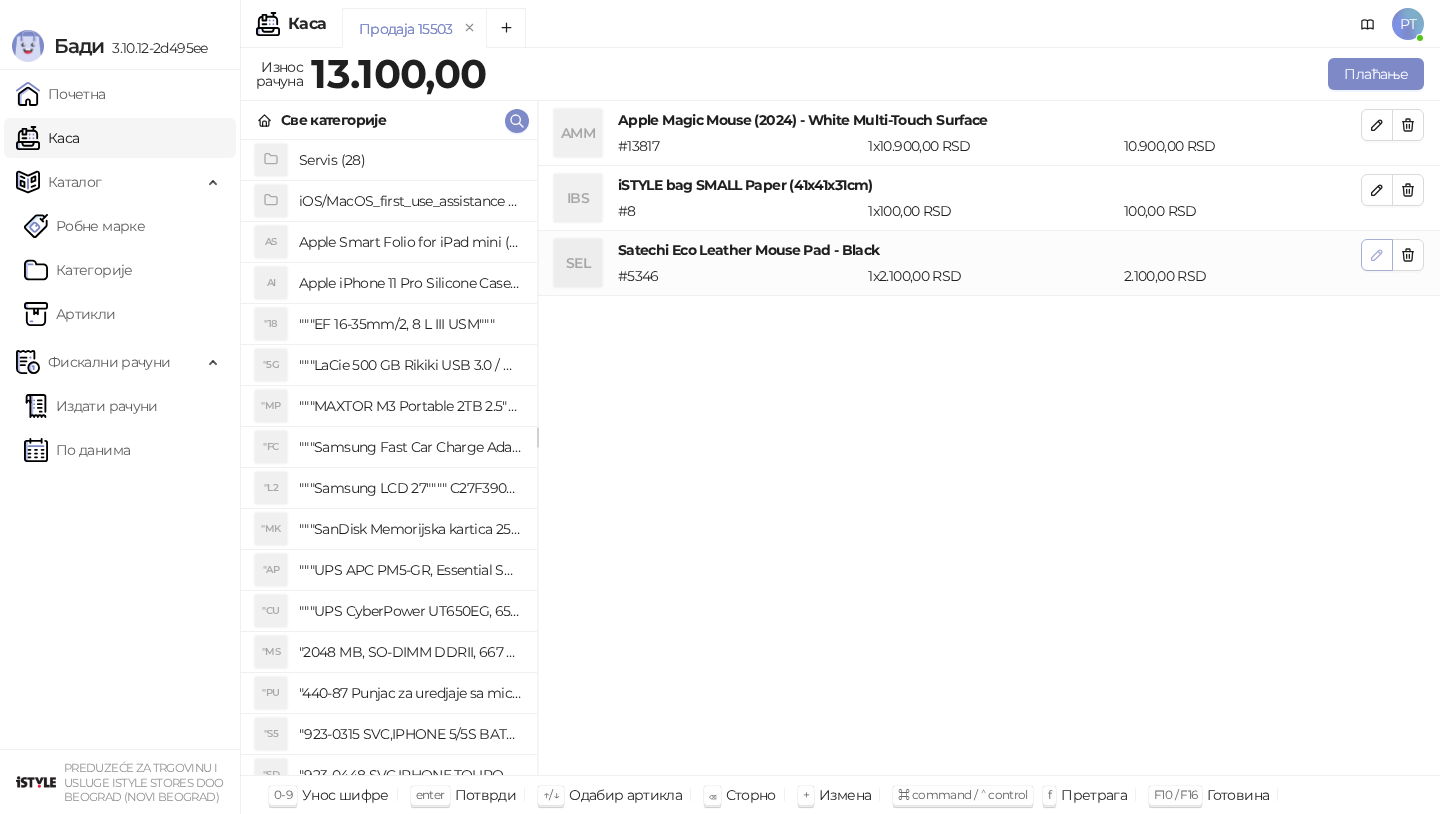 click 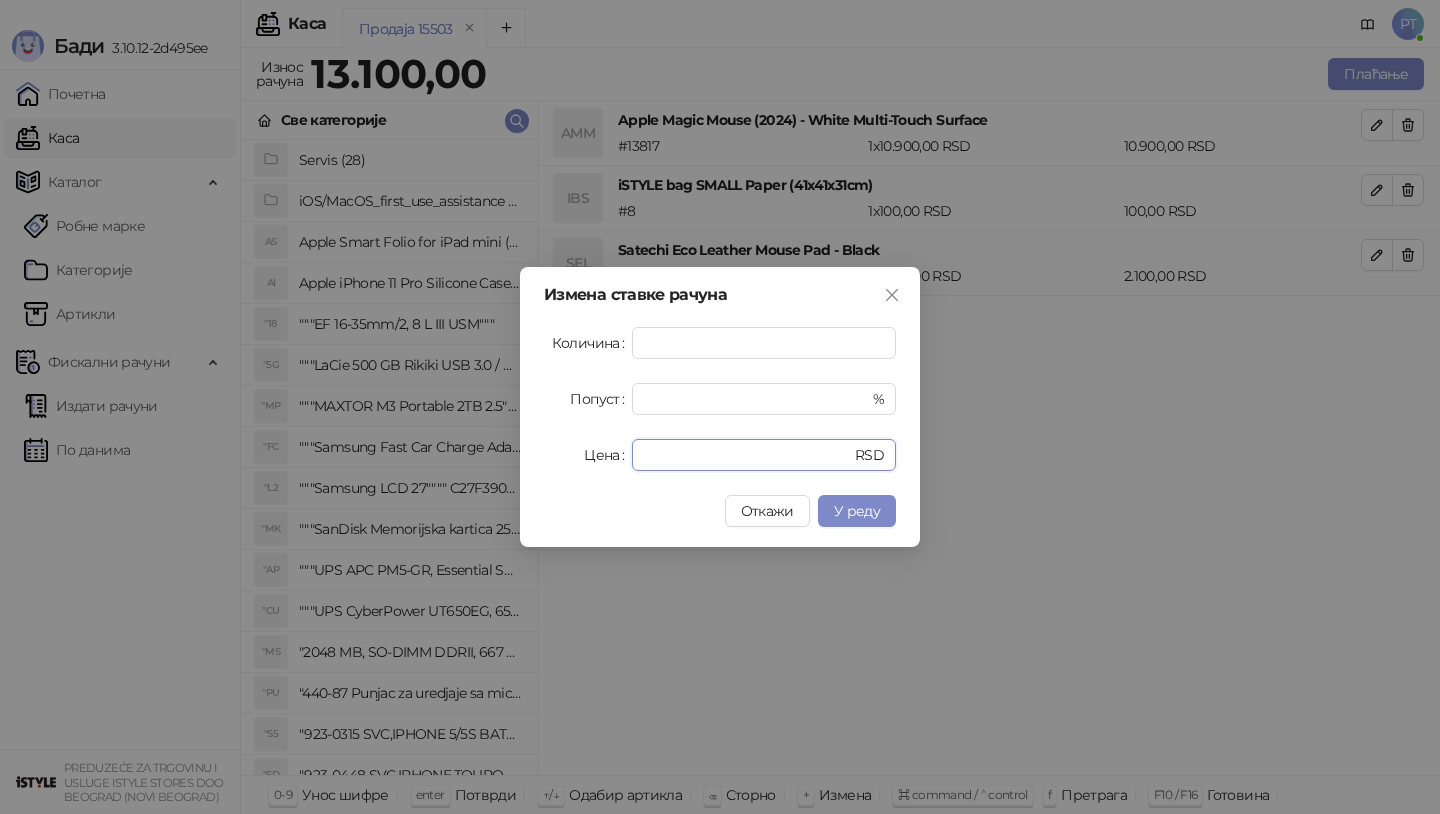 drag, startPoint x: 726, startPoint y: 461, endPoint x: 497, endPoint y: 461, distance: 229 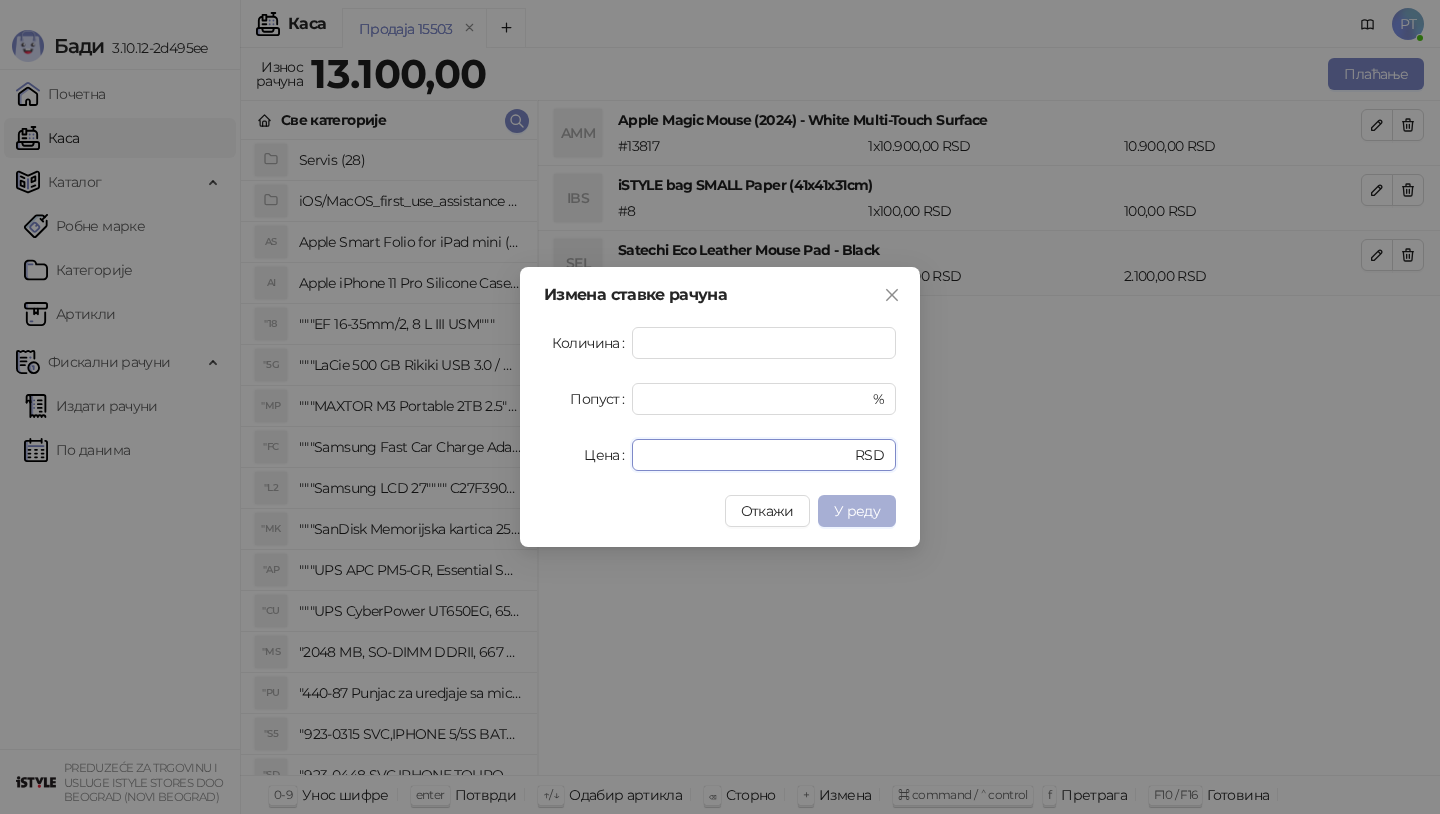 type on "****" 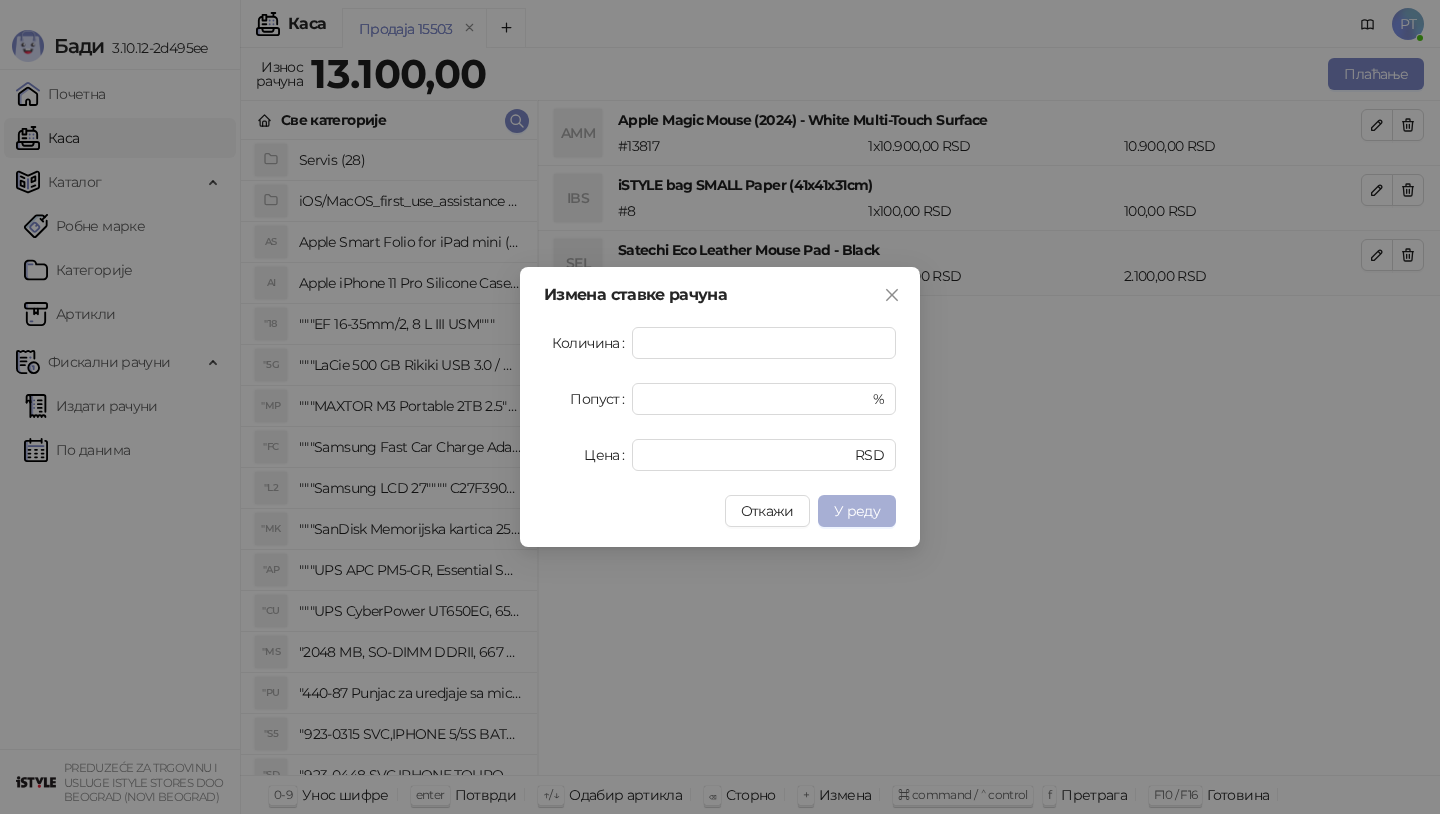 click on "У реду" at bounding box center [857, 511] 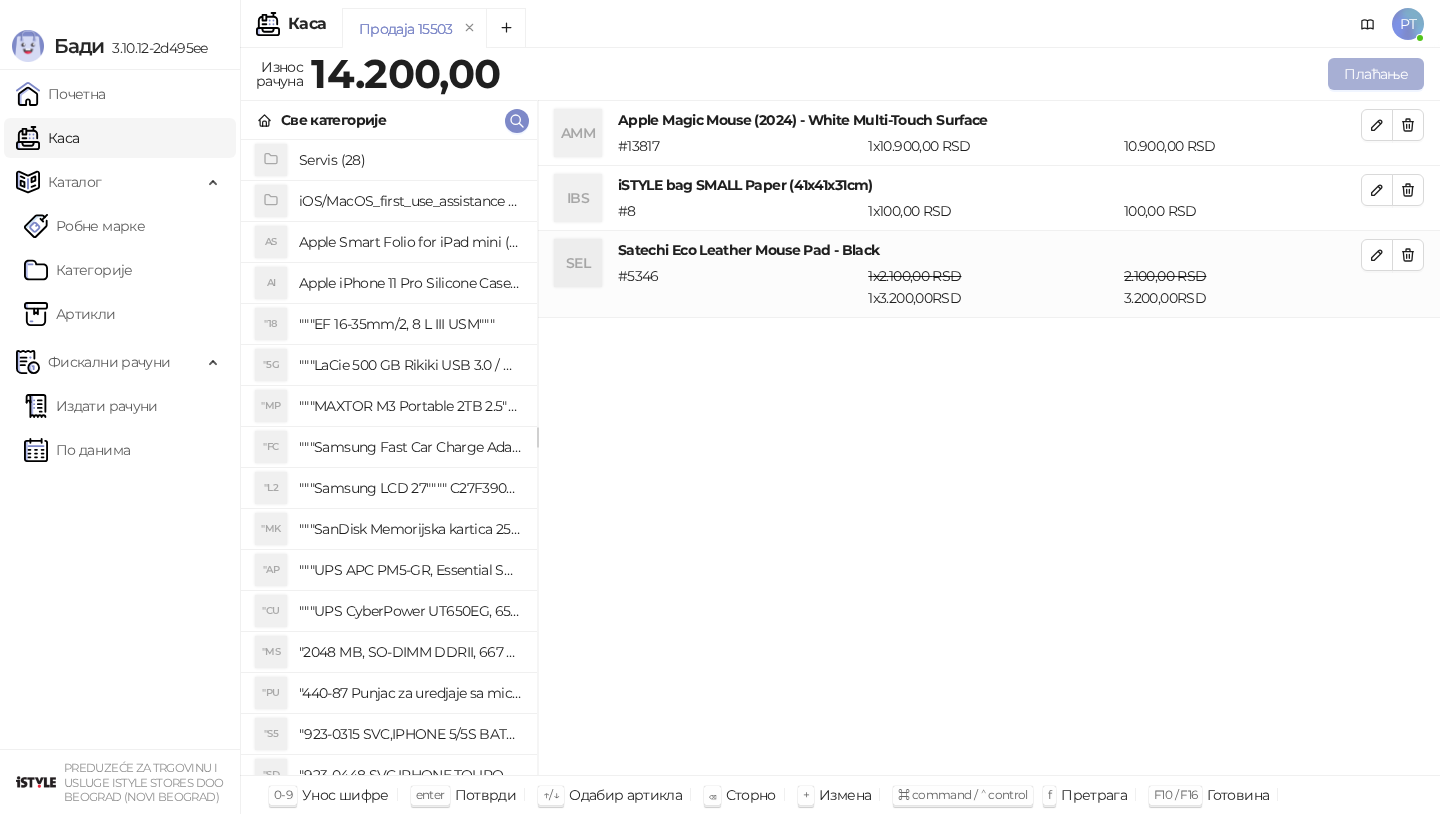 click on "Плаћање" at bounding box center [1376, 74] 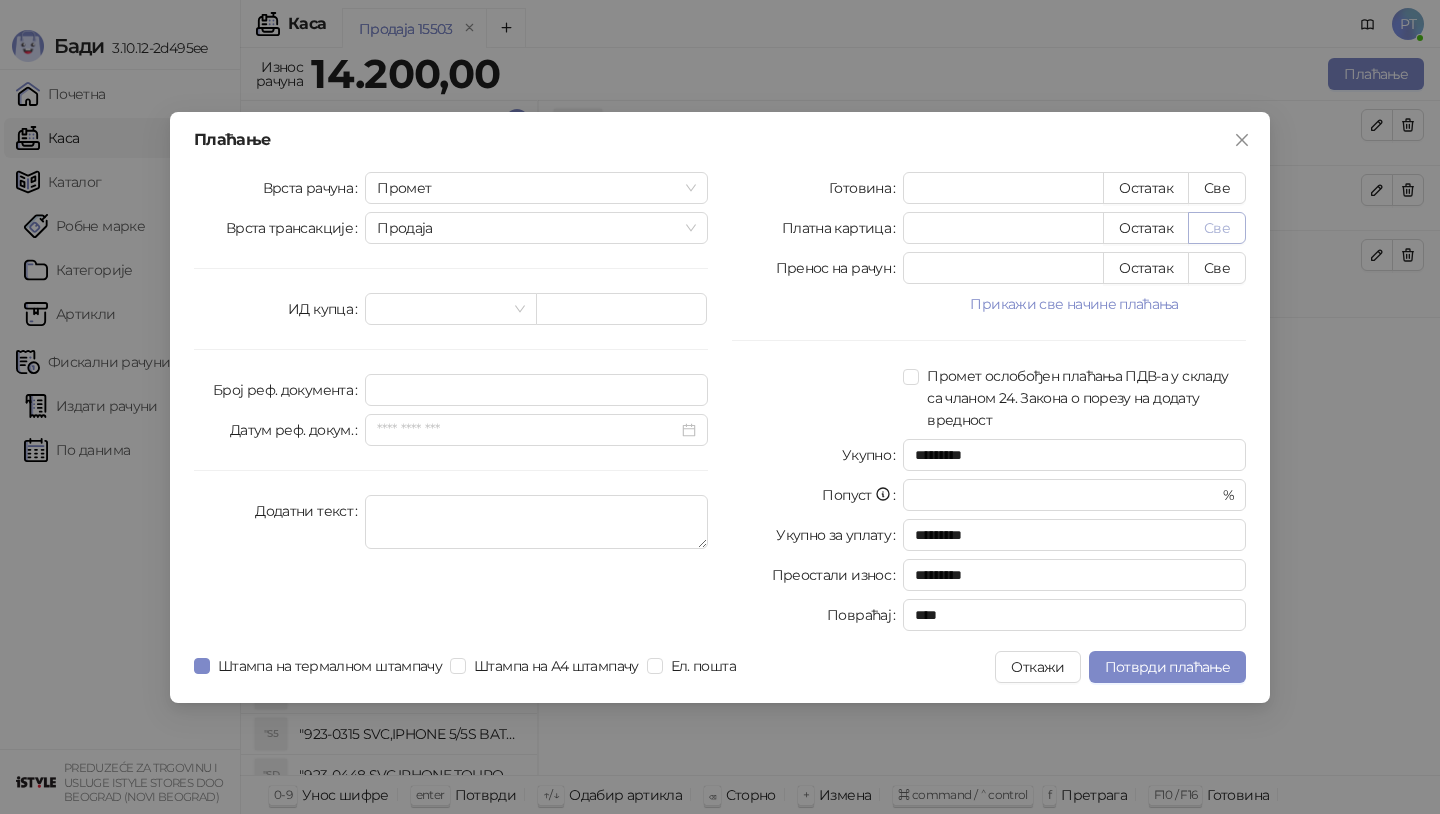 click on "Све" at bounding box center (1217, 228) 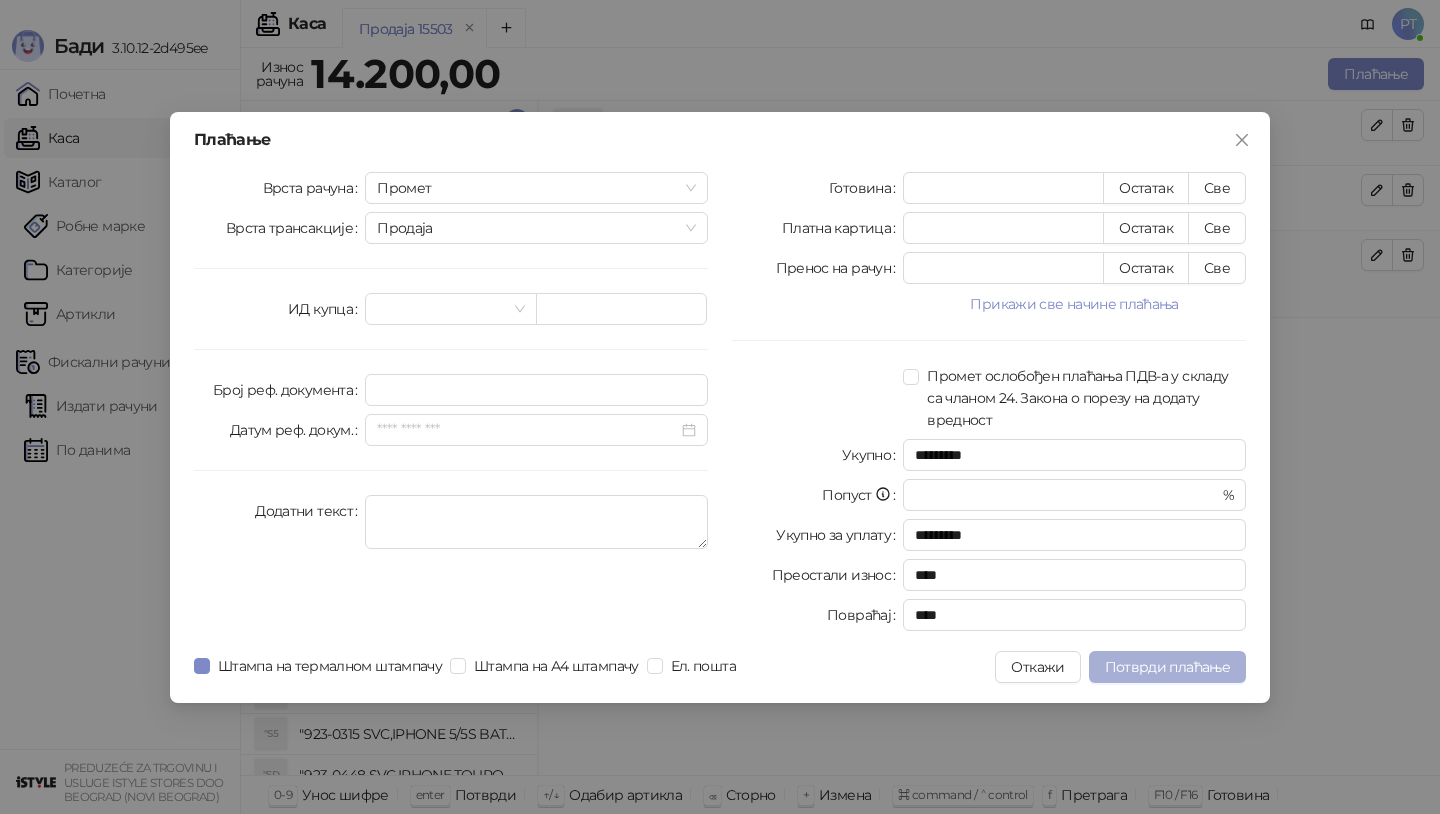 click on "Потврди плаћање" at bounding box center [1167, 667] 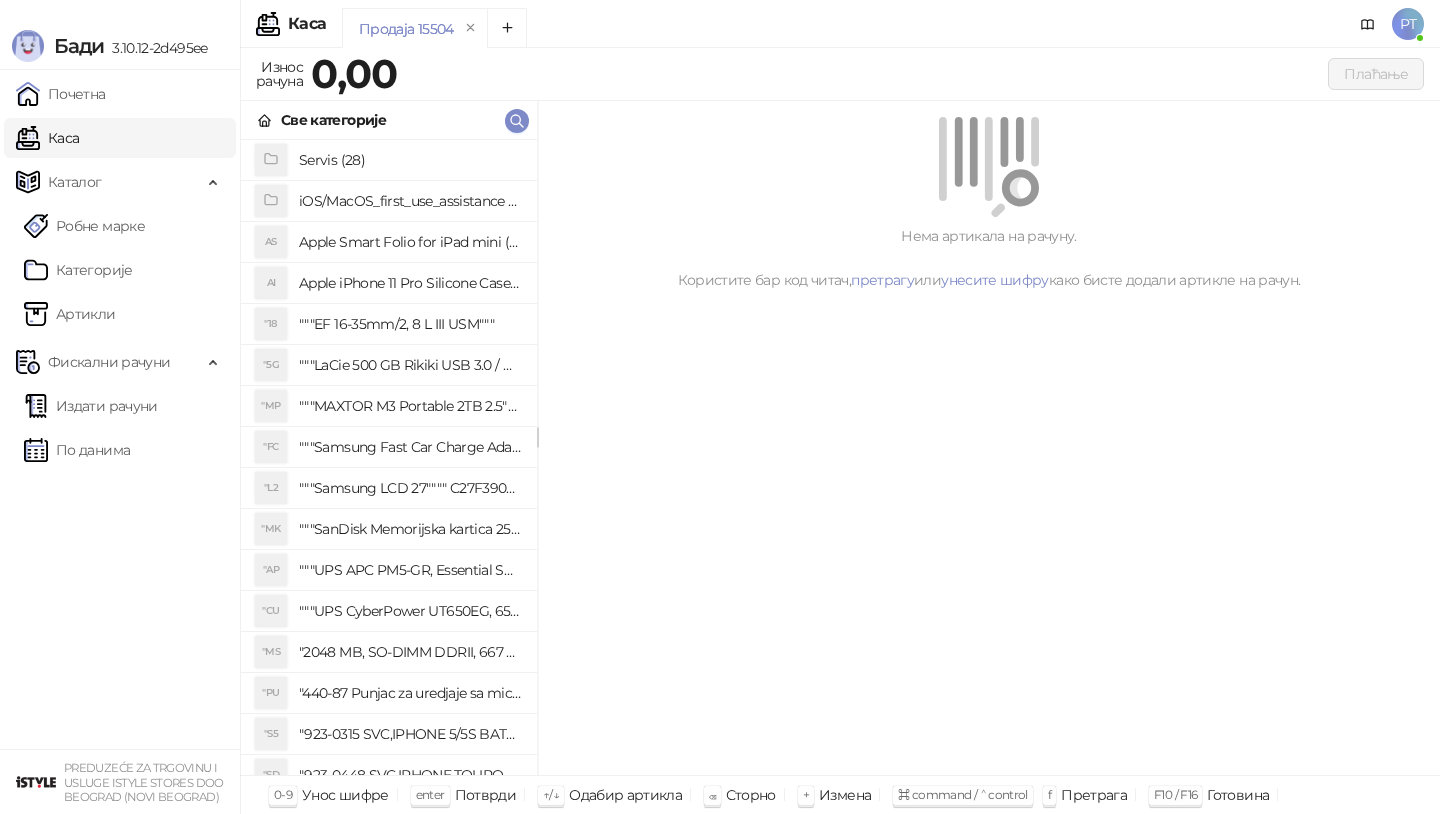 click on "Све категорије" at bounding box center [389, 120] 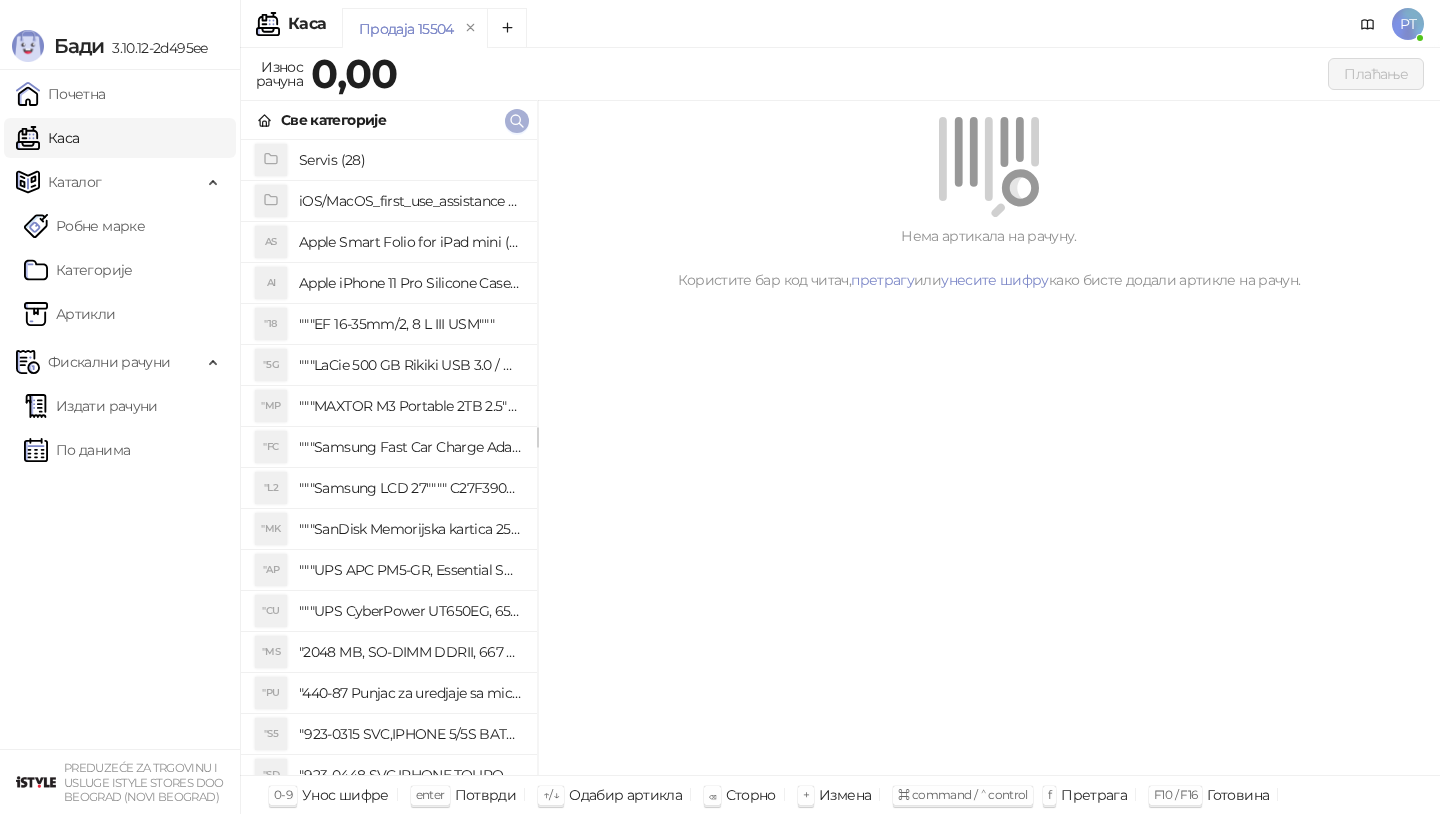 click 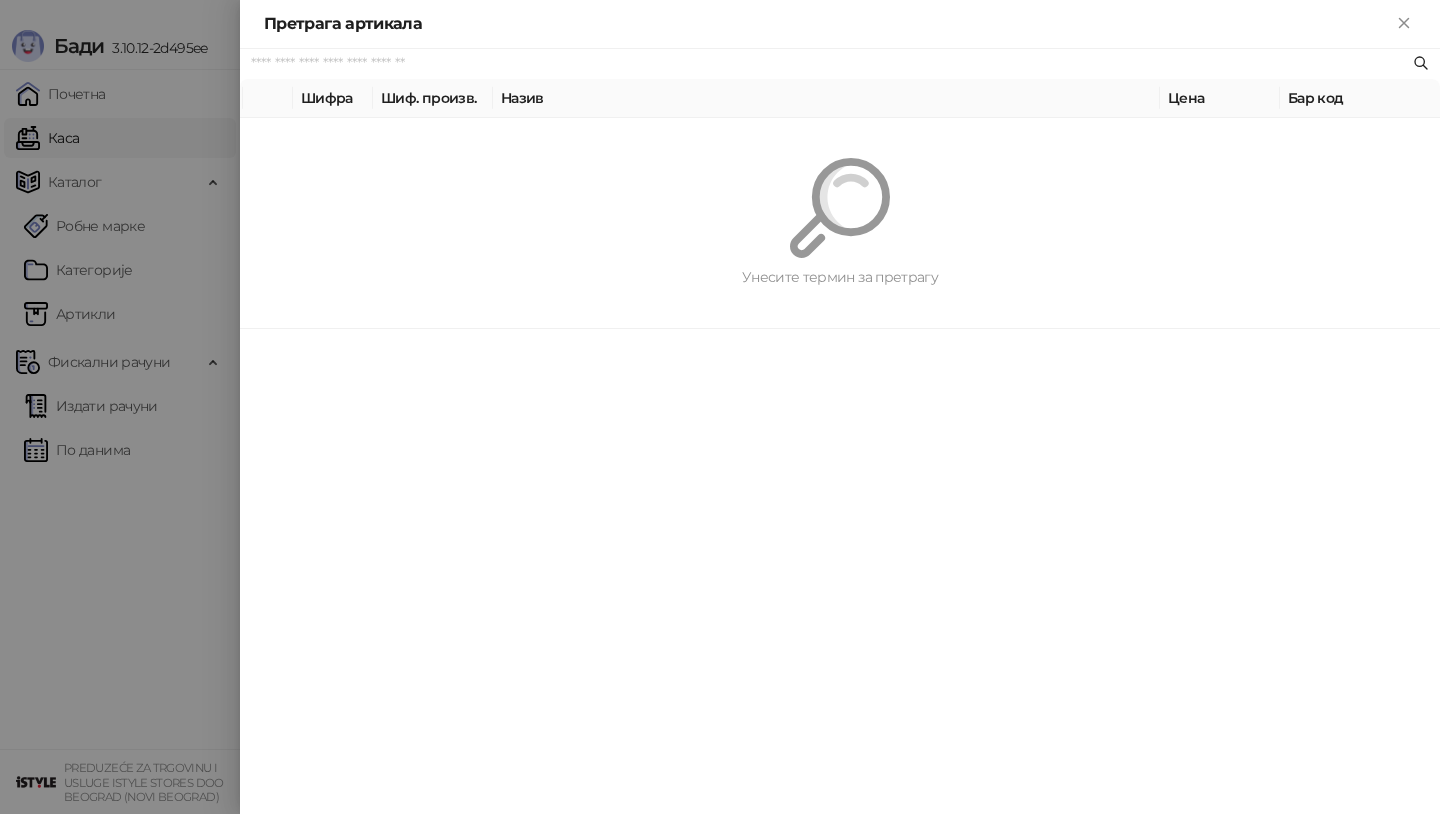 paste on "*********" 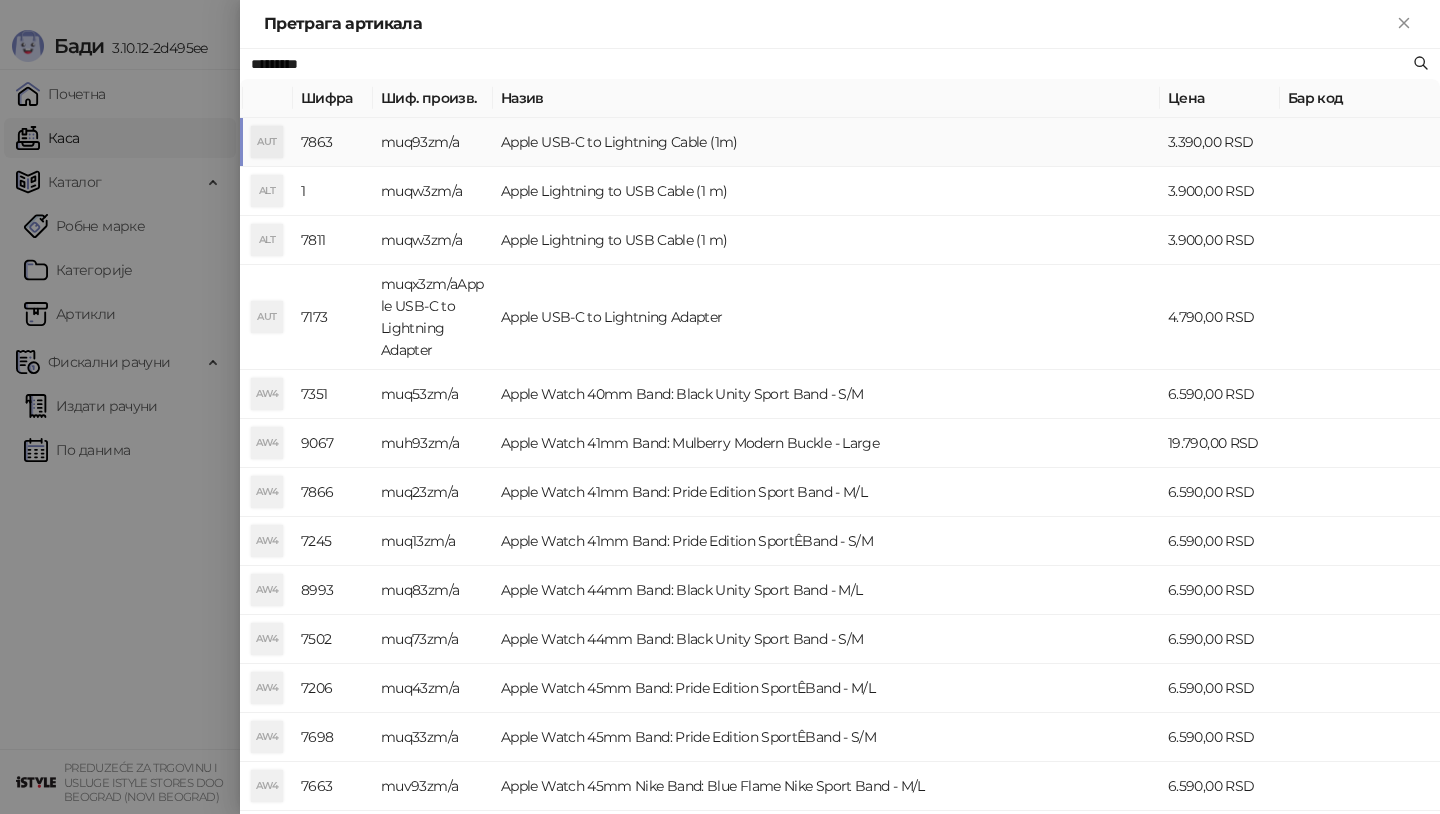 click on "Apple USB-C to Lightning Cable (1m)" at bounding box center [826, 142] 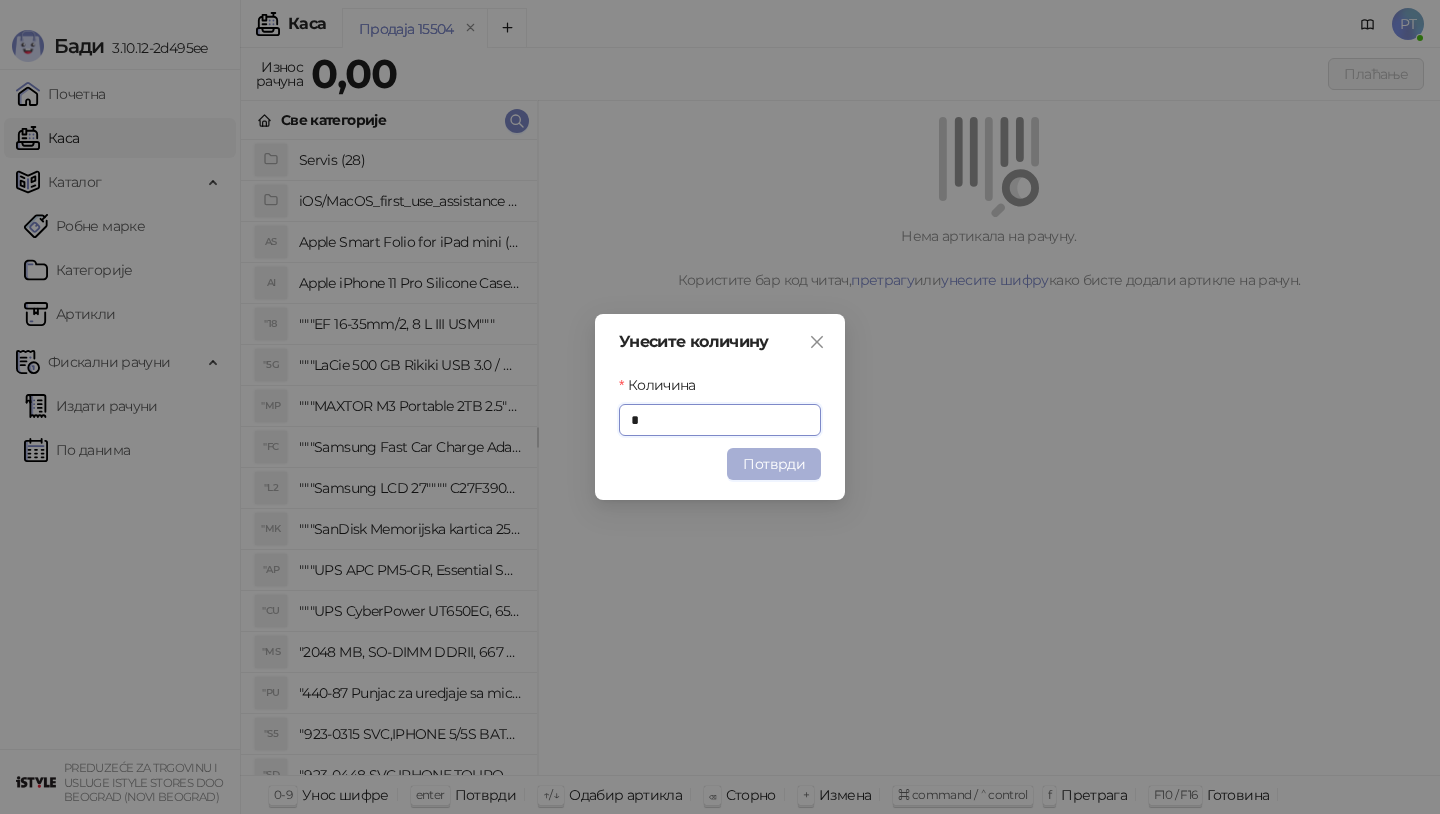 click on "Потврди" at bounding box center (774, 464) 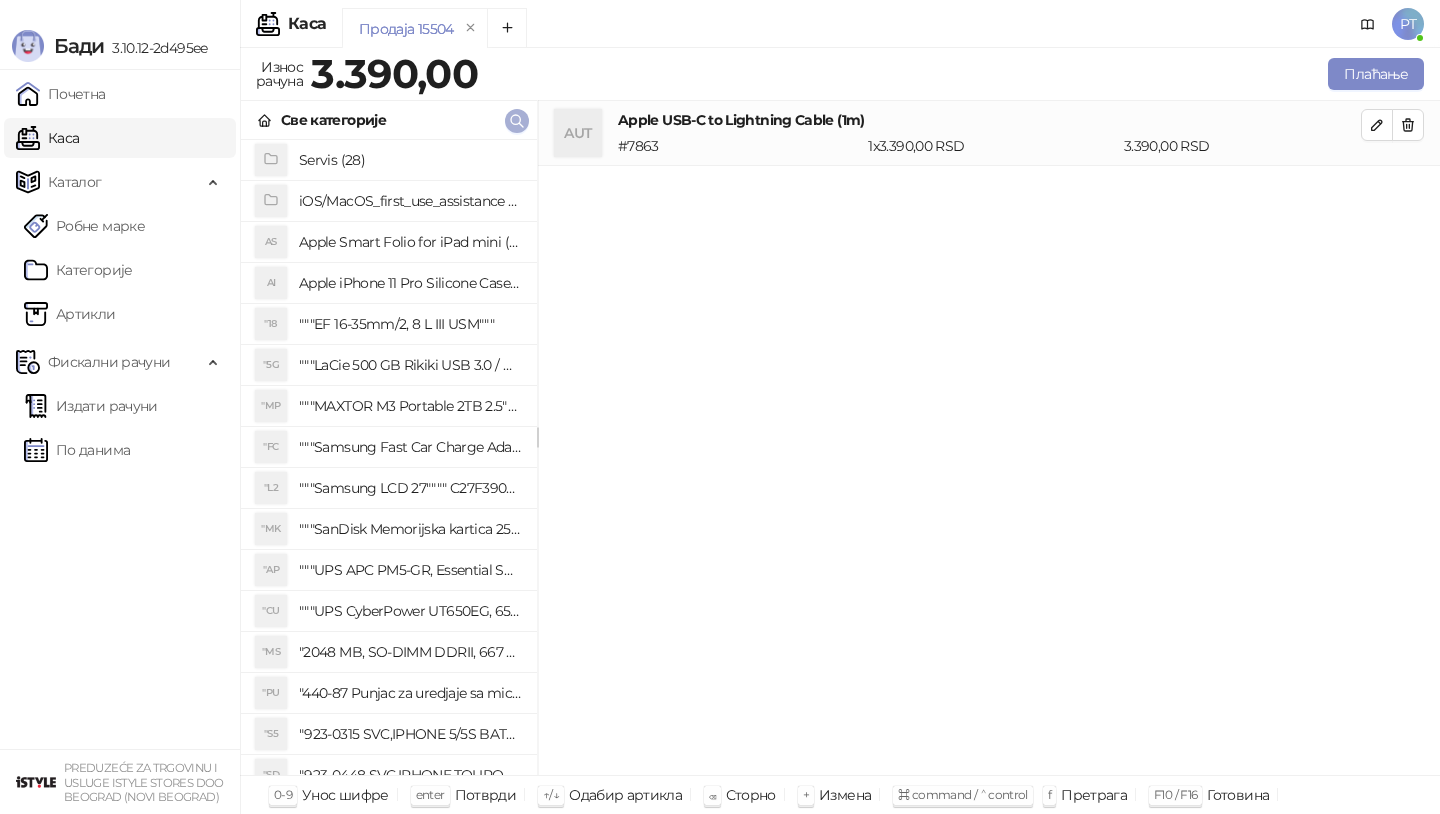 click 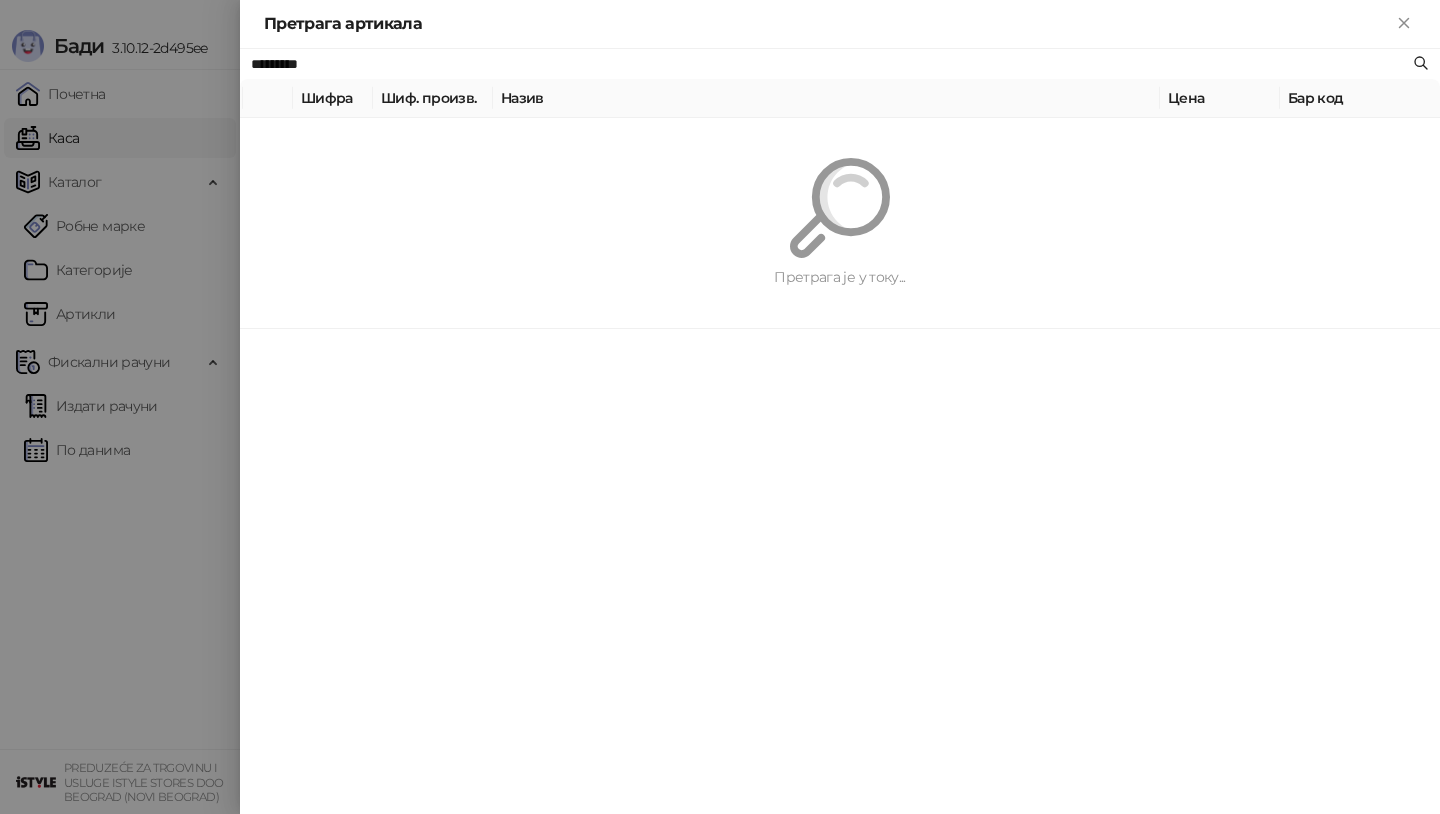 paste 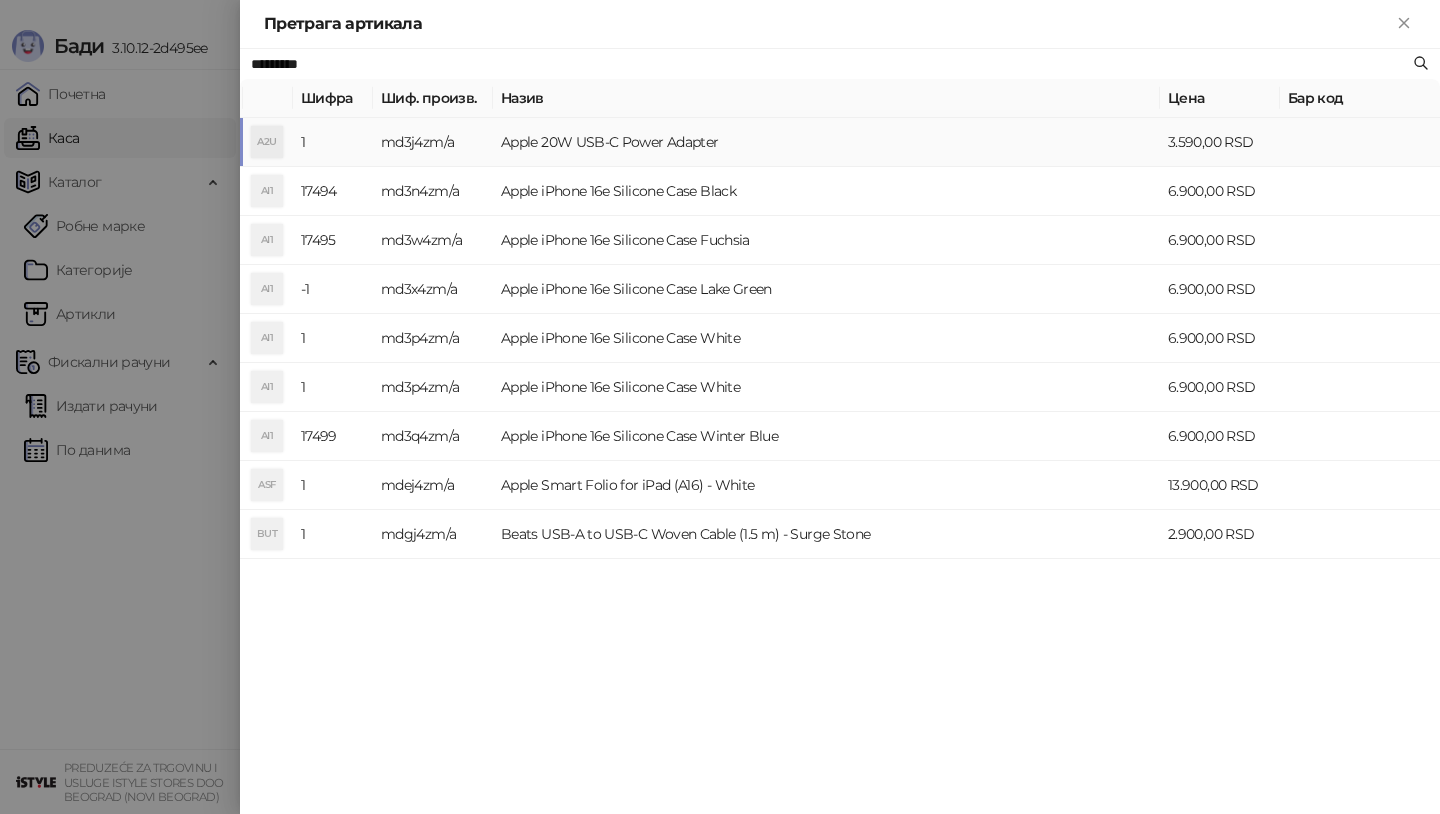 click on "Apple 20W USB-C Power Adapter" at bounding box center [826, 142] 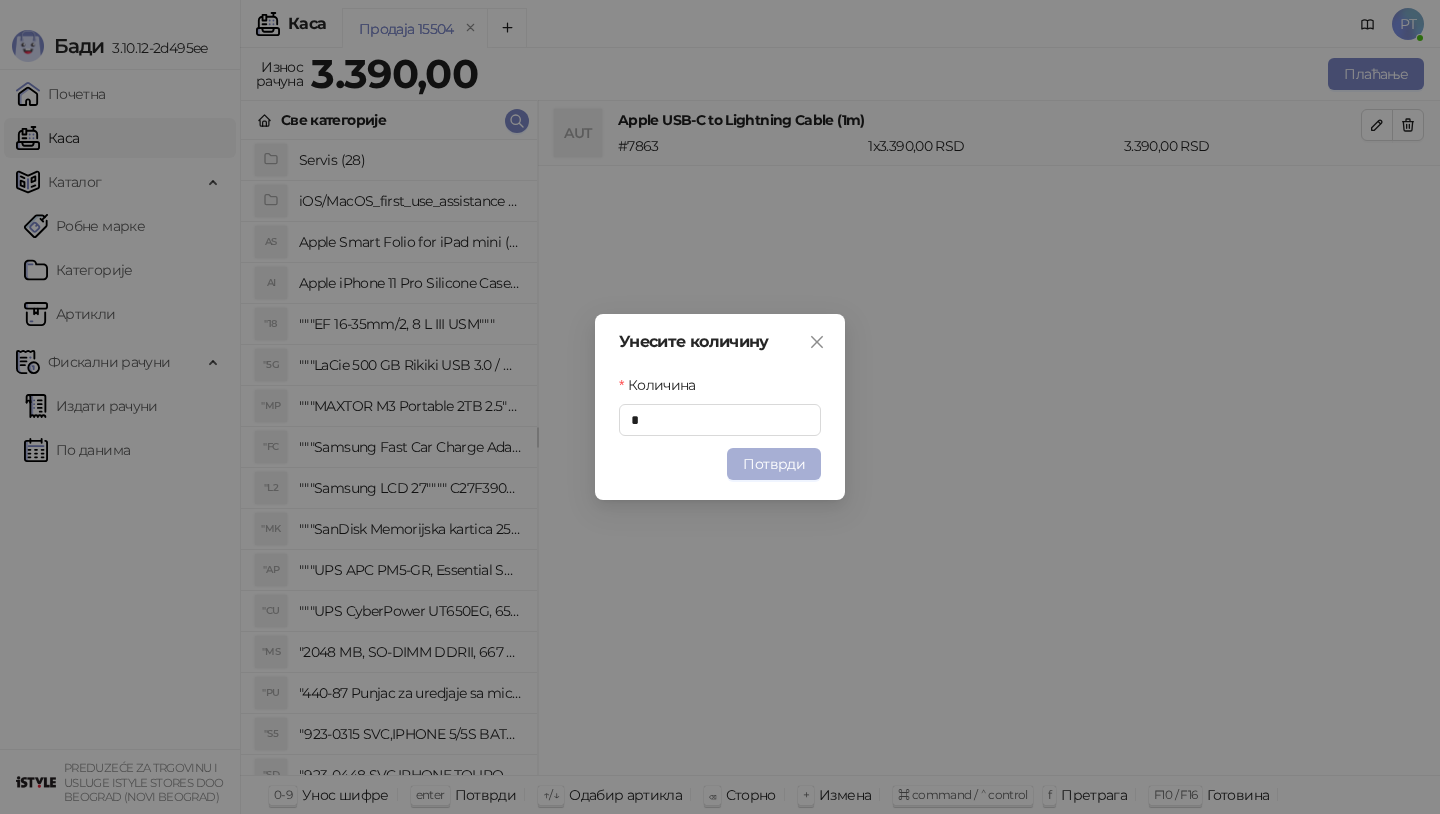 click on "Потврди" at bounding box center [774, 464] 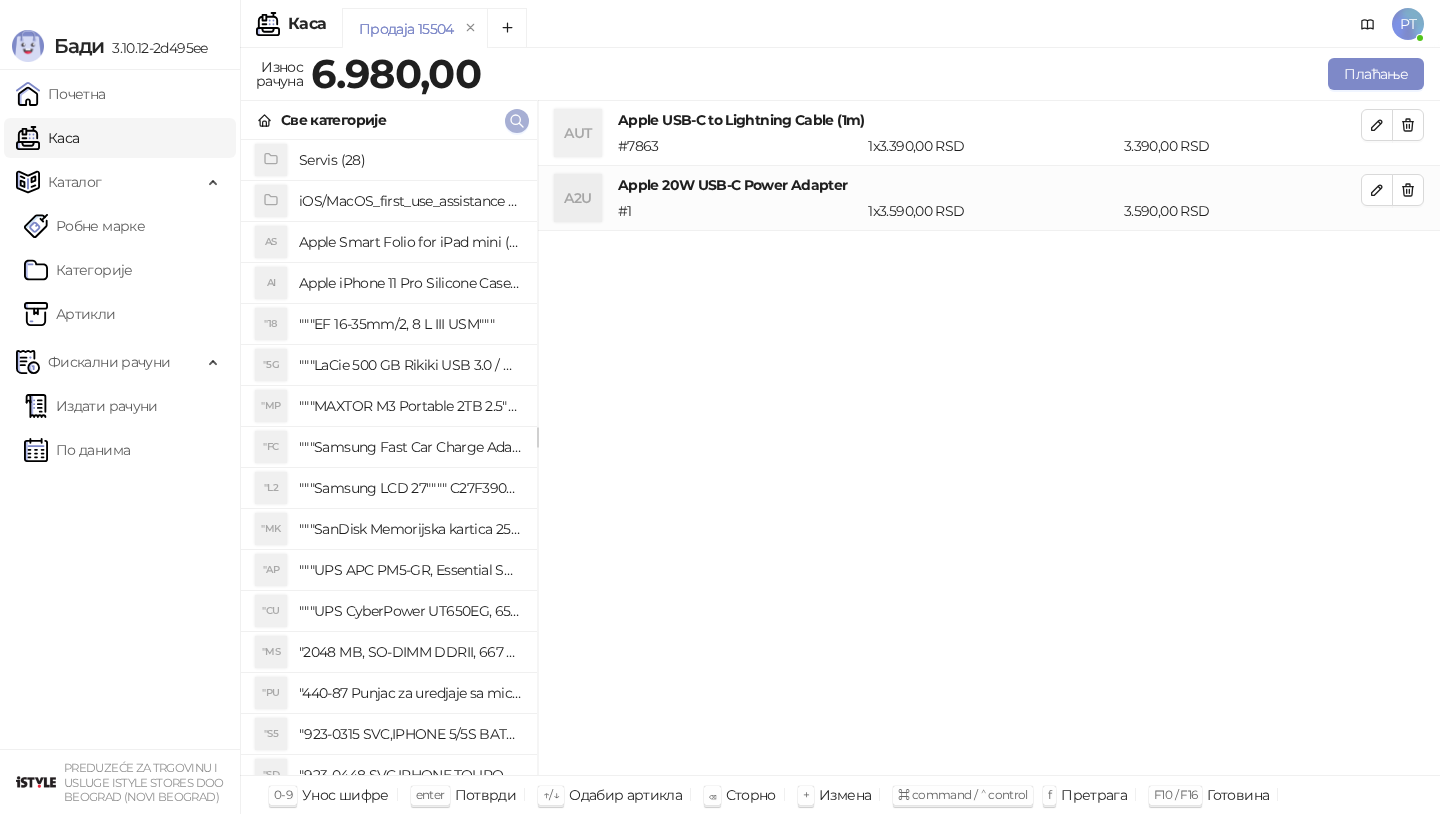 click 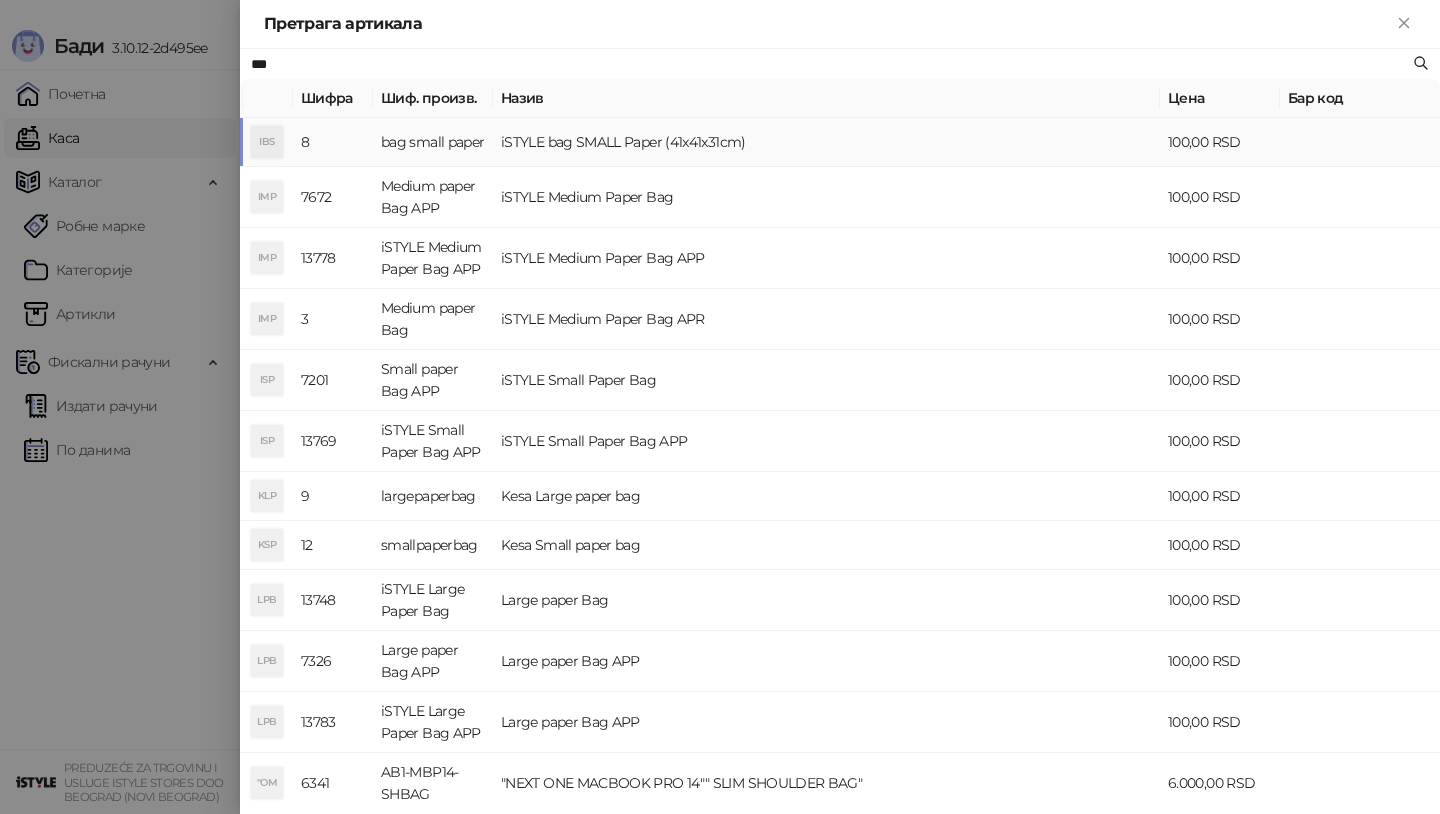 type on "***" 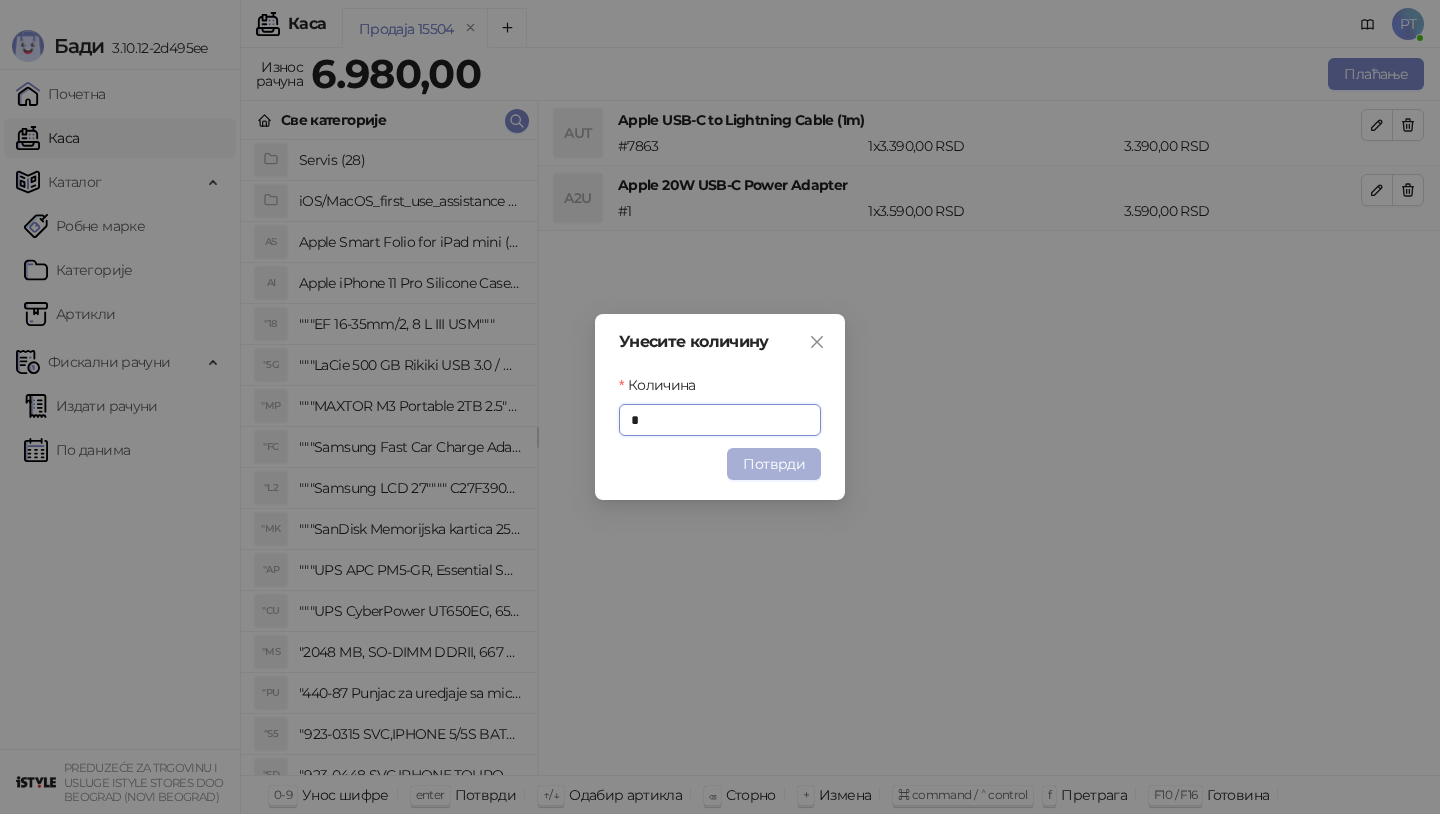 click on "Потврди" at bounding box center [774, 464] 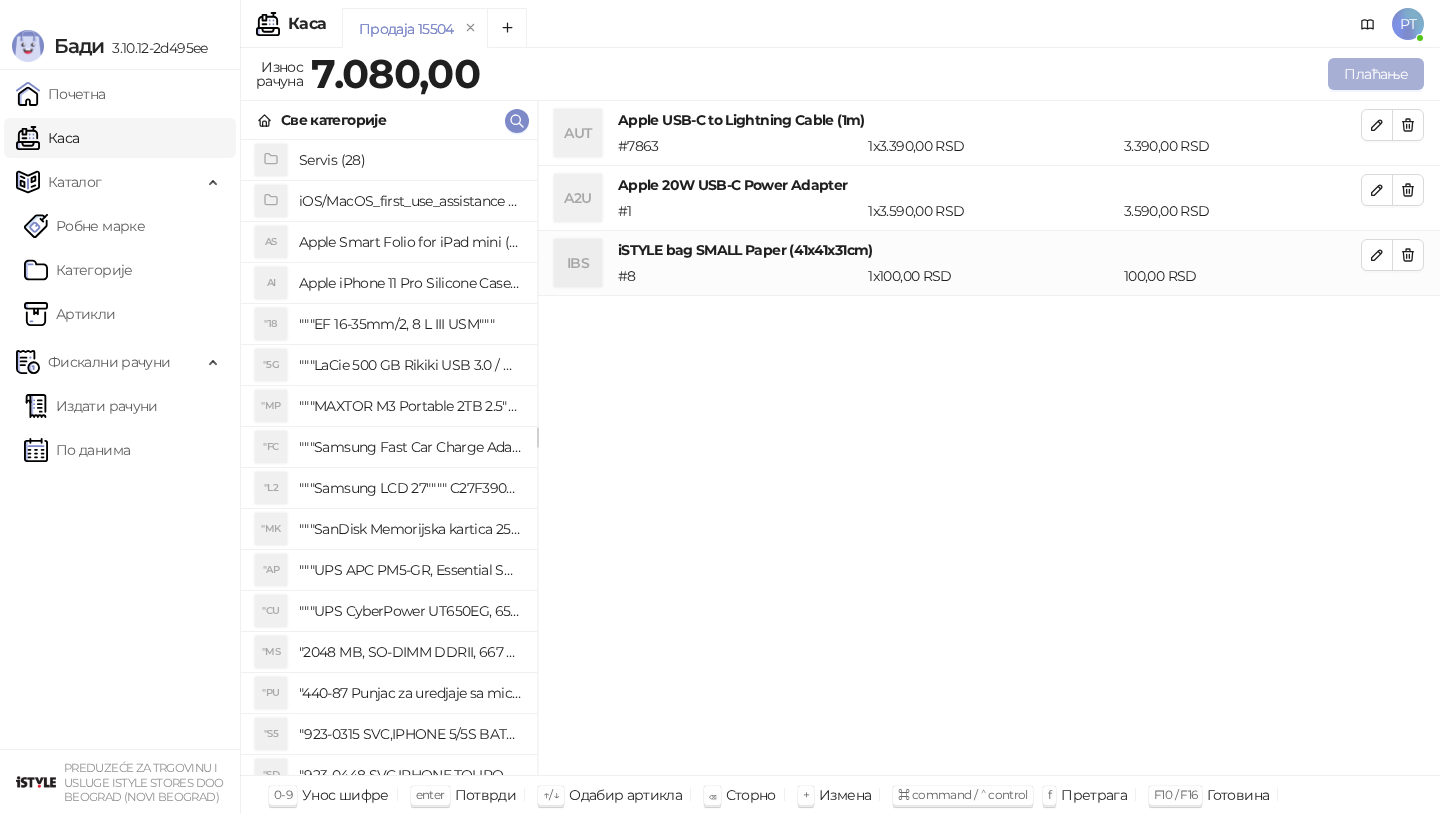 click on "Плаћање" at bounding box center [1376, 74] 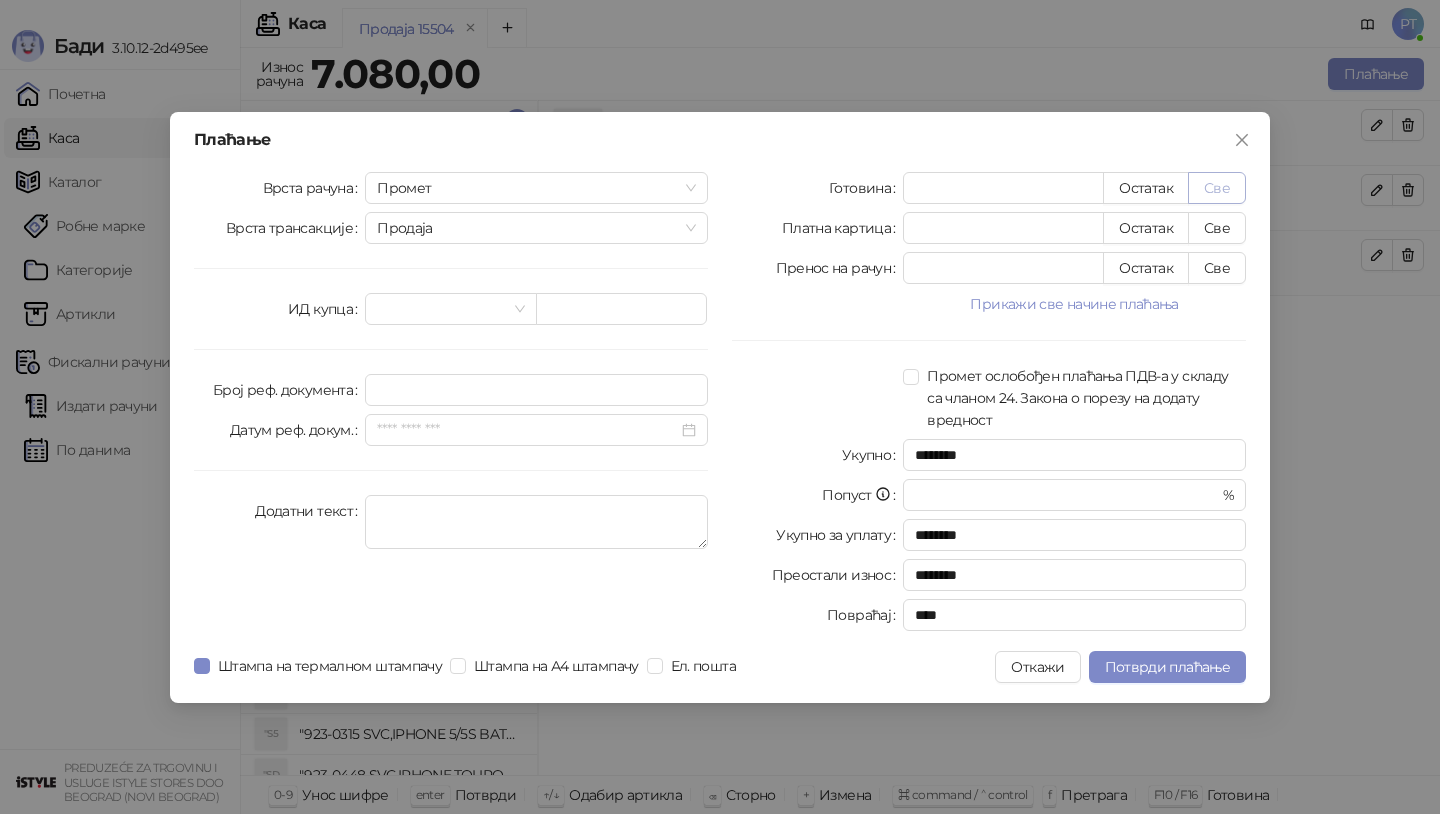 click on "Све" at bounding box center (1217, 188) 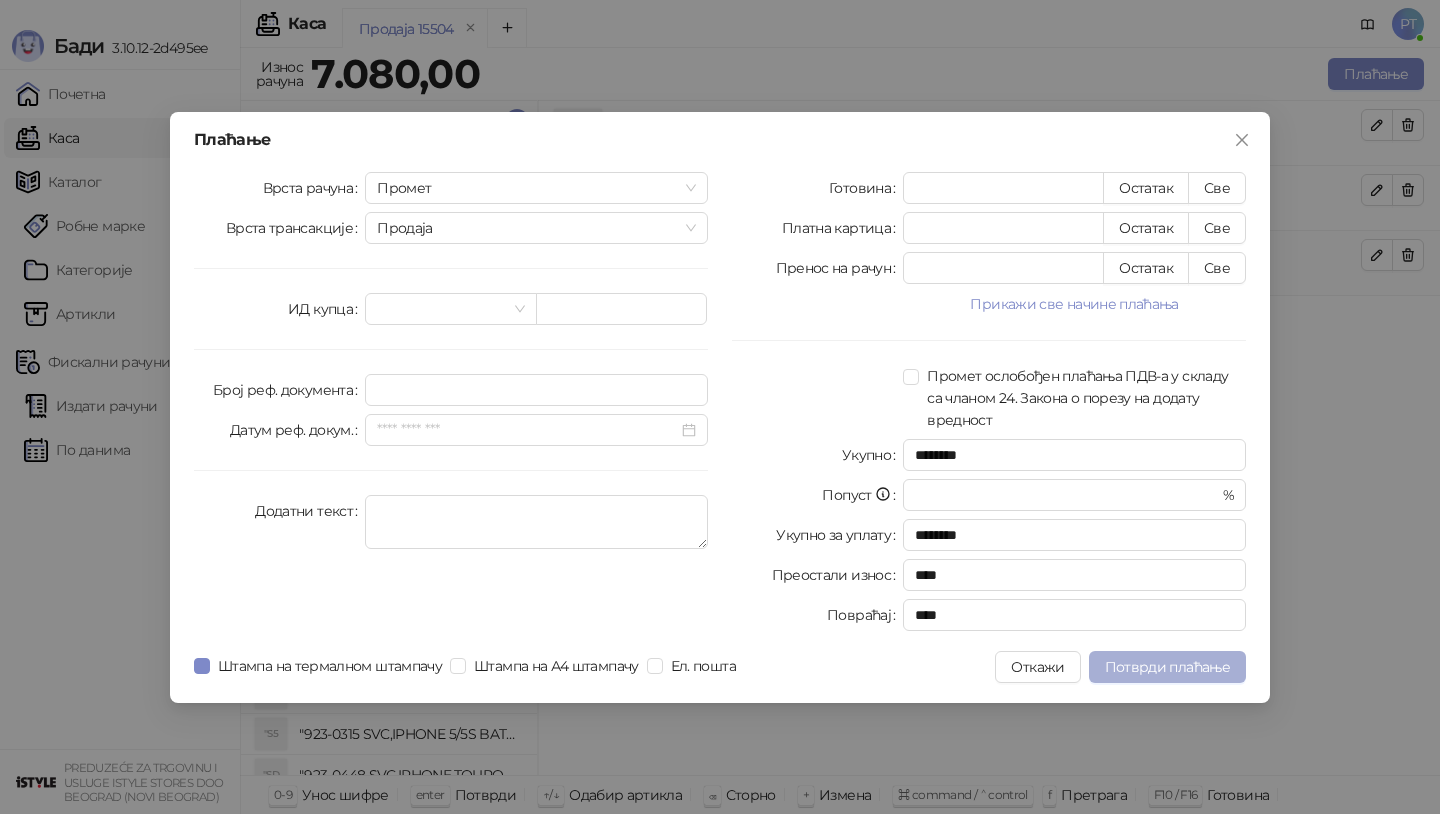 click on "Потврди плаћање" at bounding box center [1167, 667] 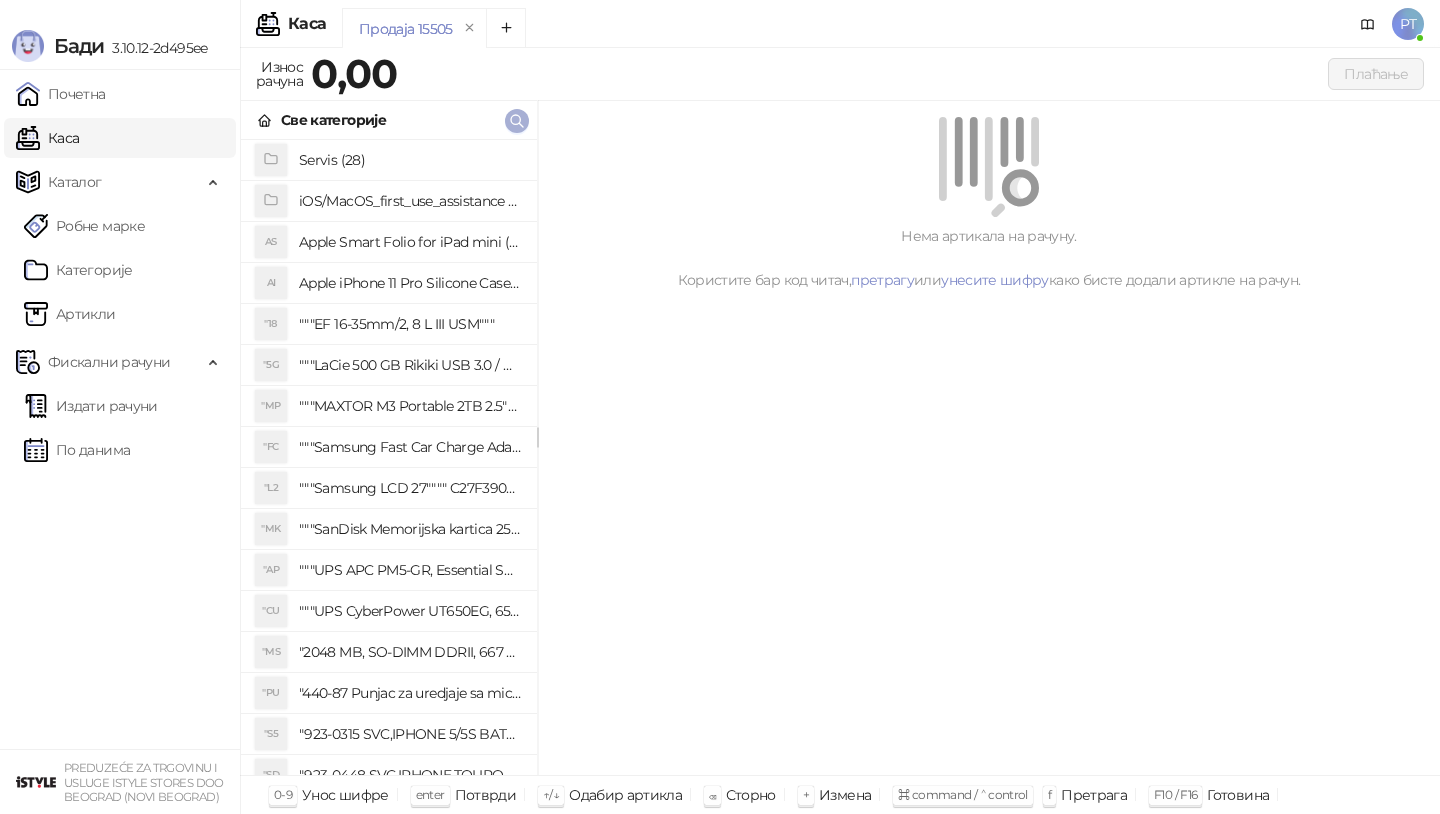 click 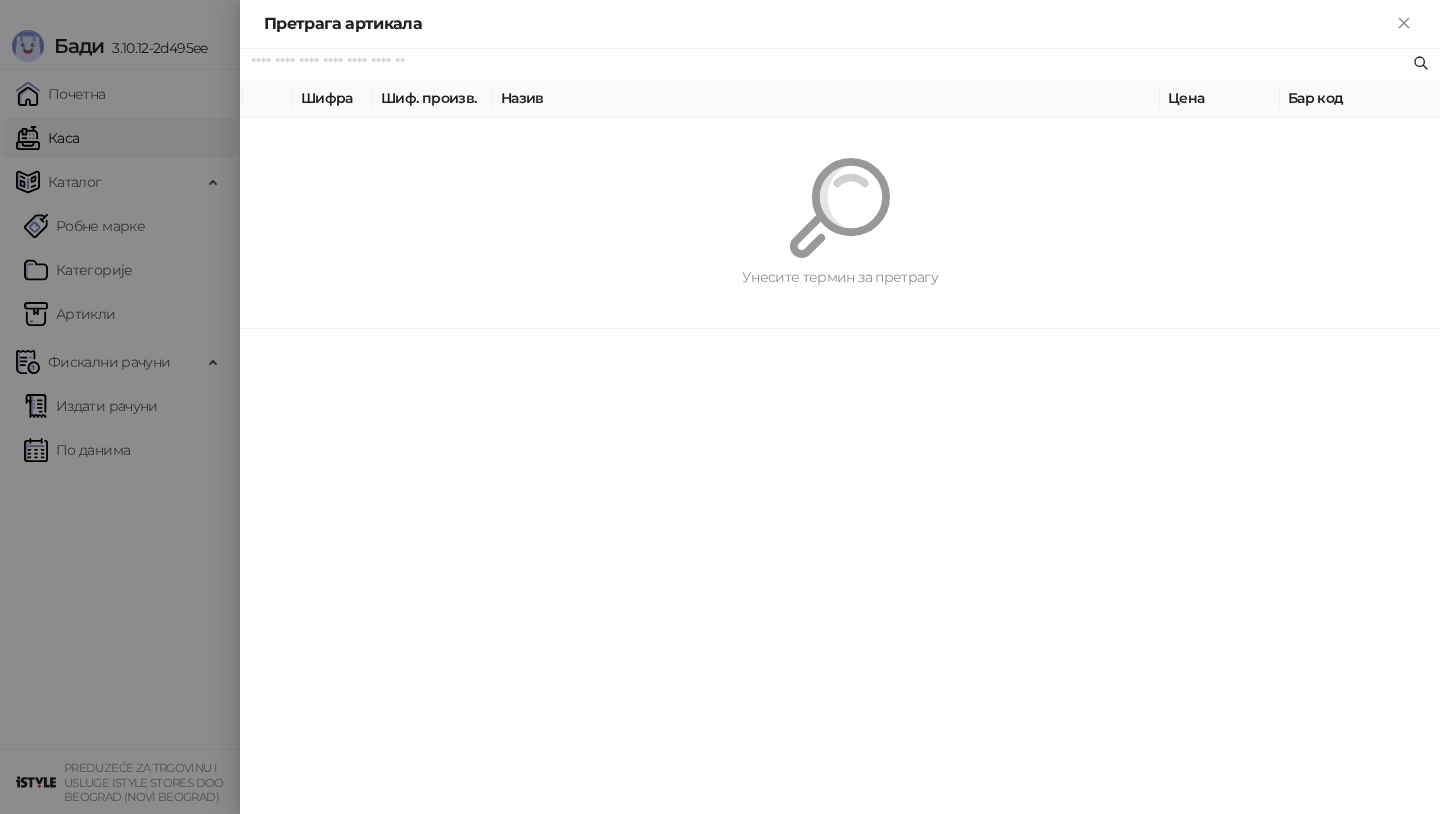 paste on "**********" 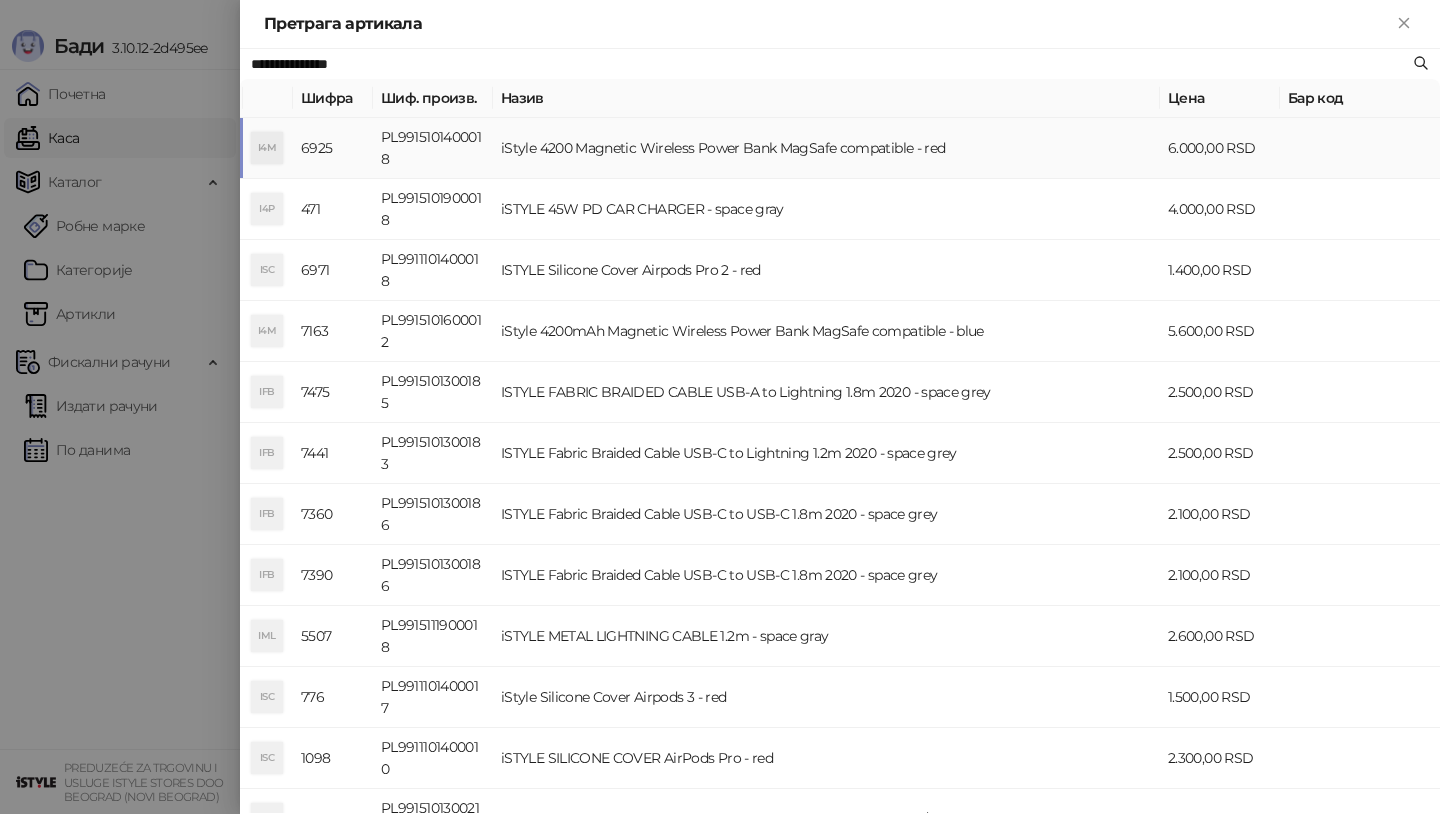 click on "iStyle 4200 Magnetic Wireless Power Bank MagSafe compatible - red" at bounding box center (826, 148) 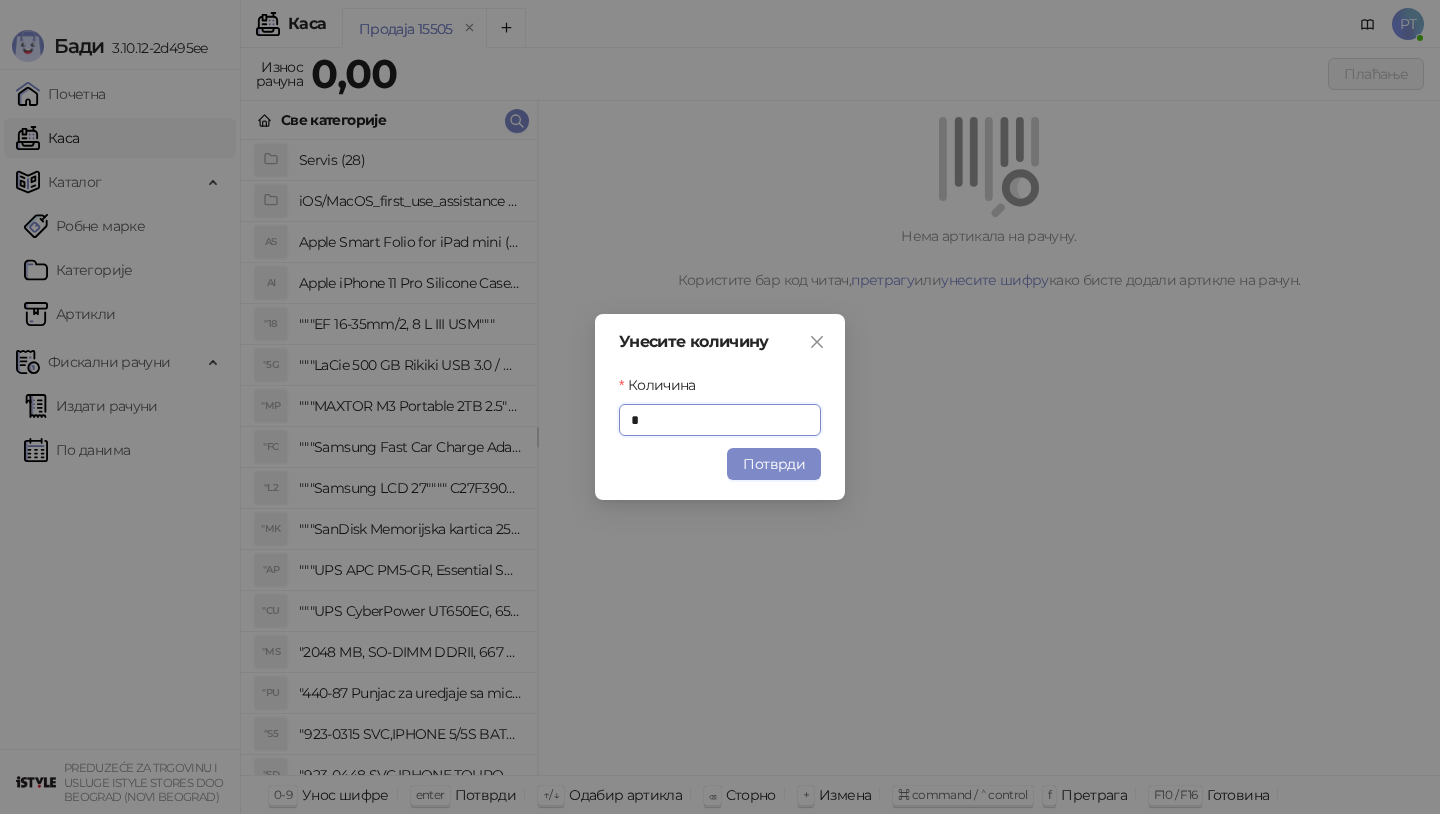 click on "Унесите количину Количина * Потврди" at bounding box center (720, 407) 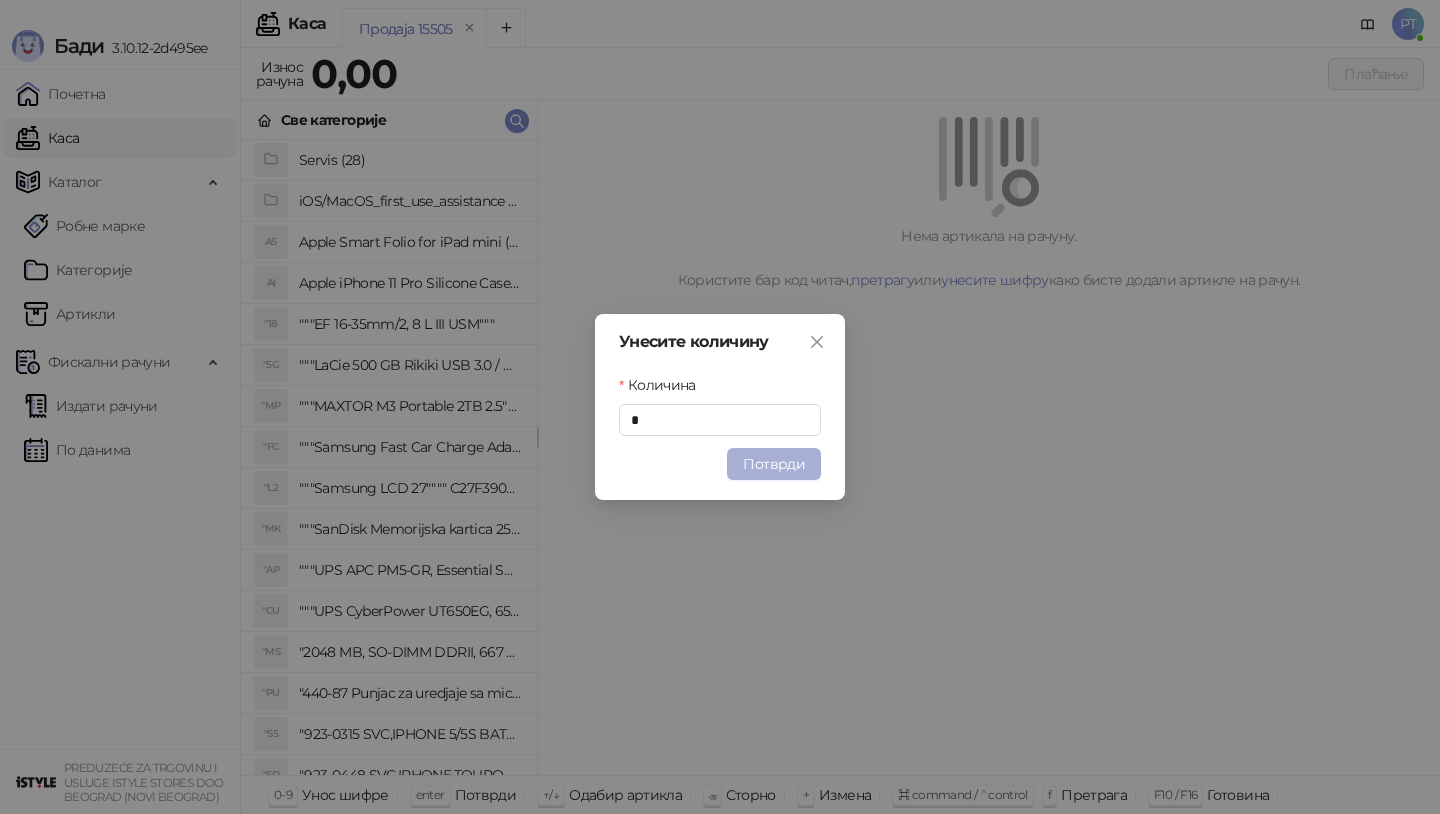 click on "Потврди" at bounding box center [774, 464] 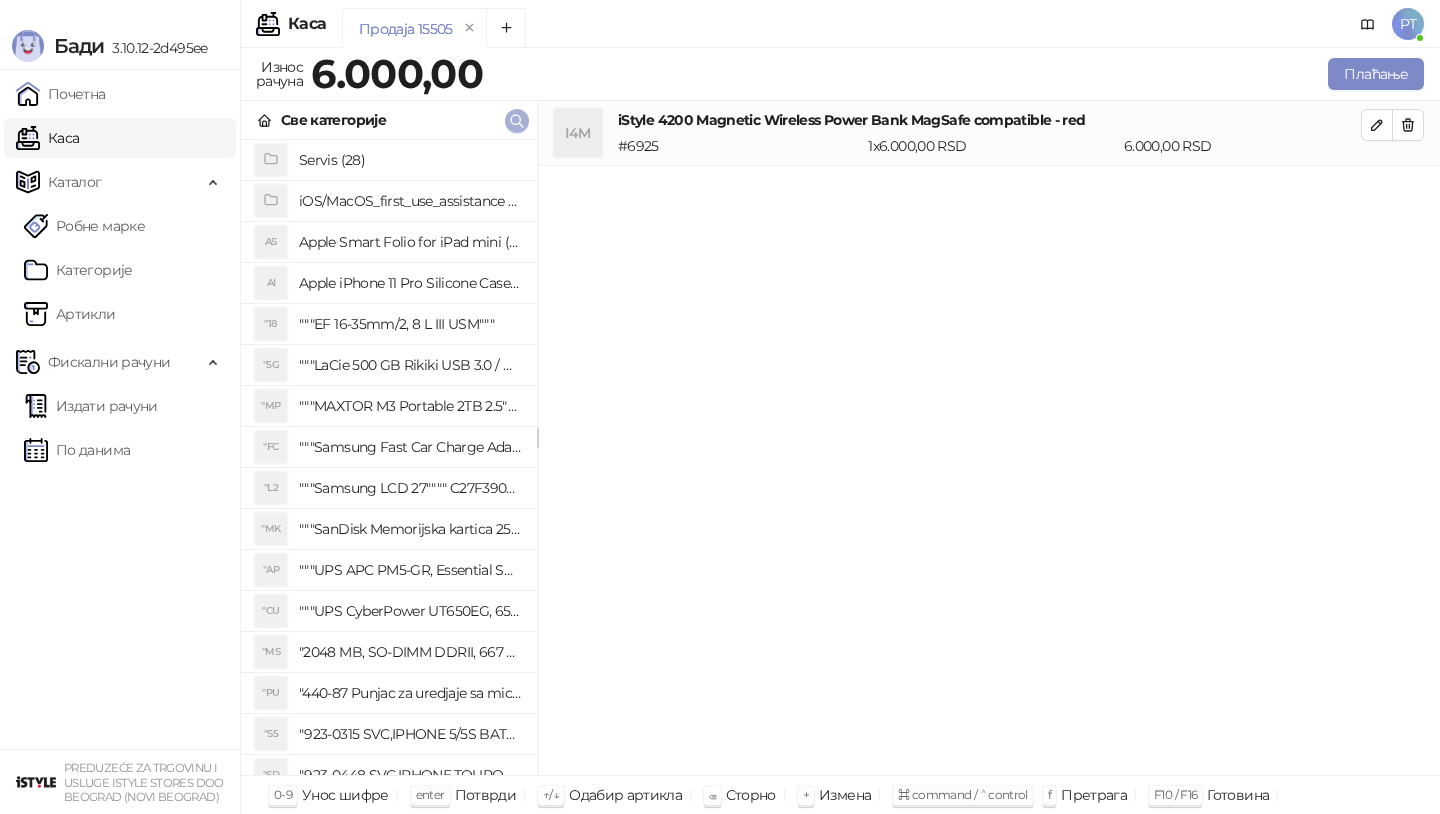 click 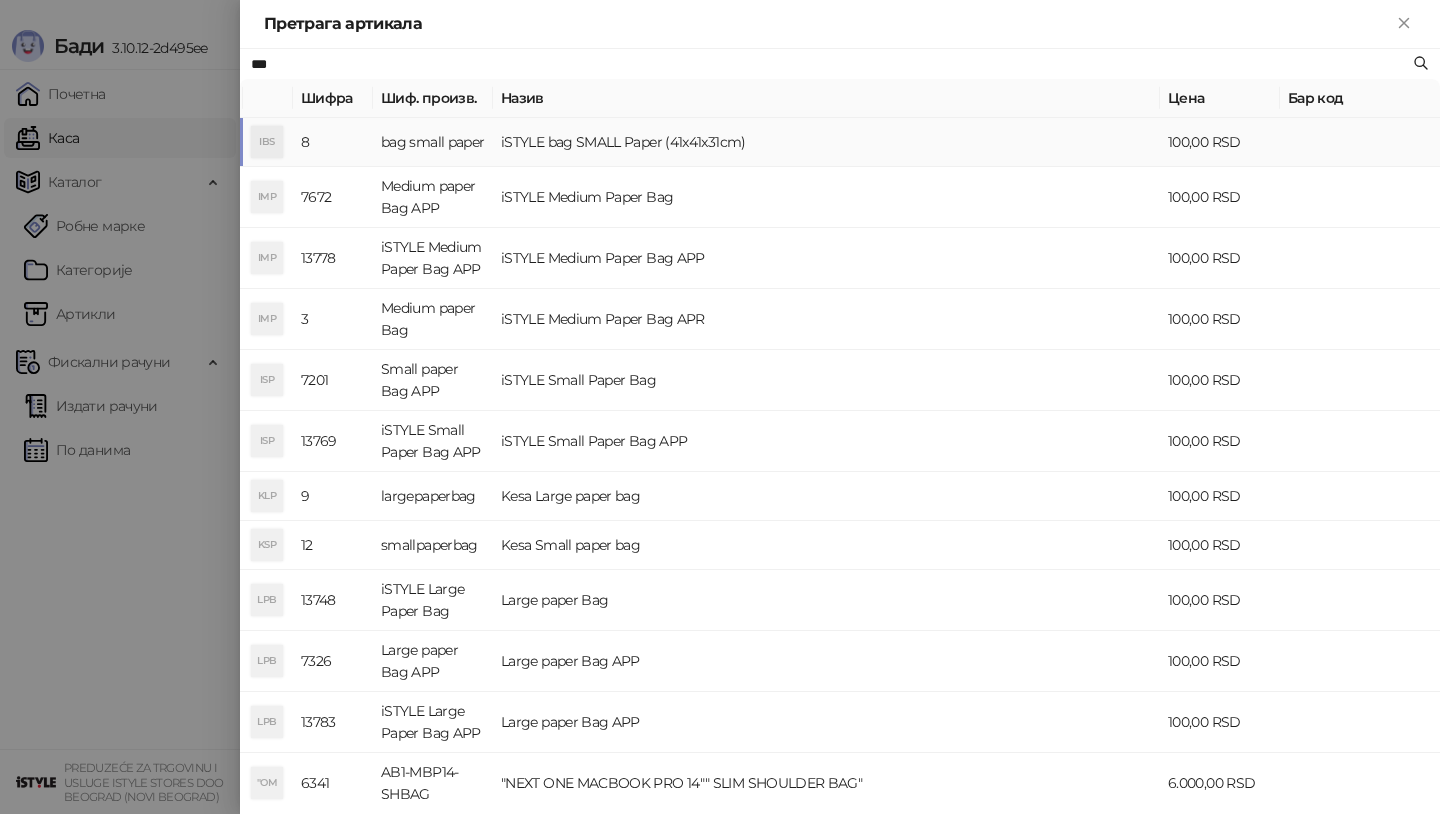 type on "***" 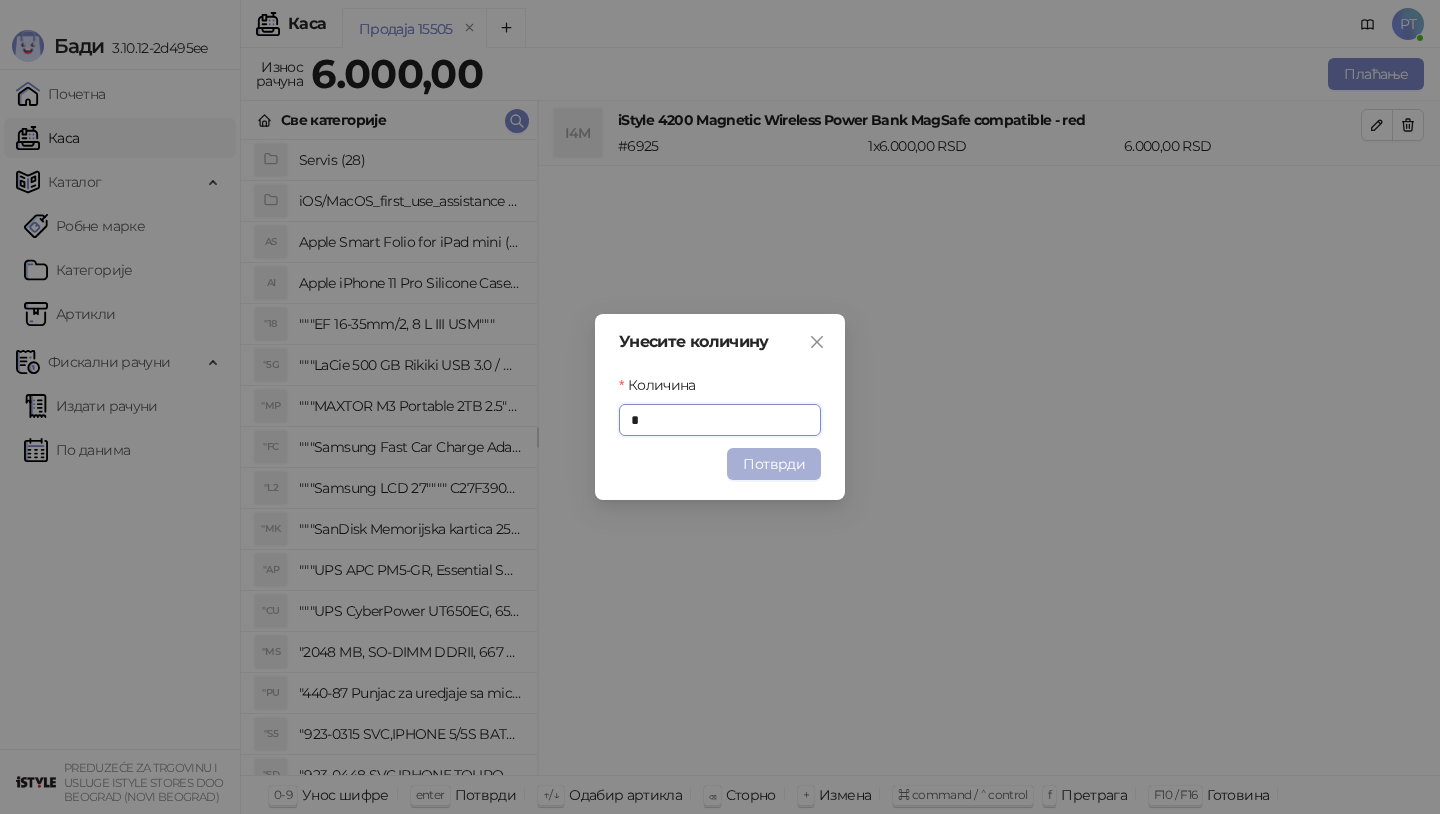 click on "Потврди" at bounding box center (774, 464) 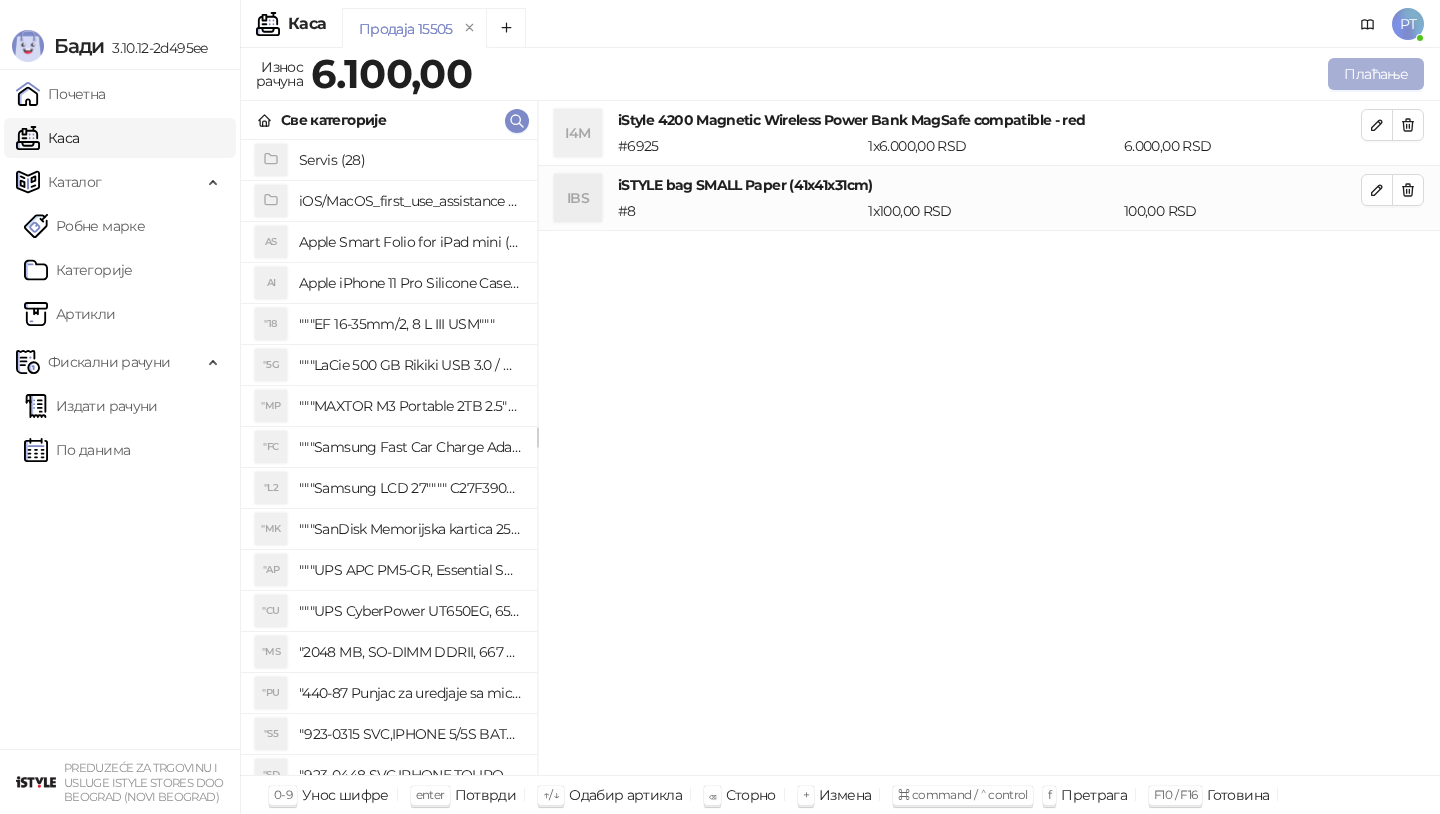 click on "Плаћање" at bounding box center (1376, 74) 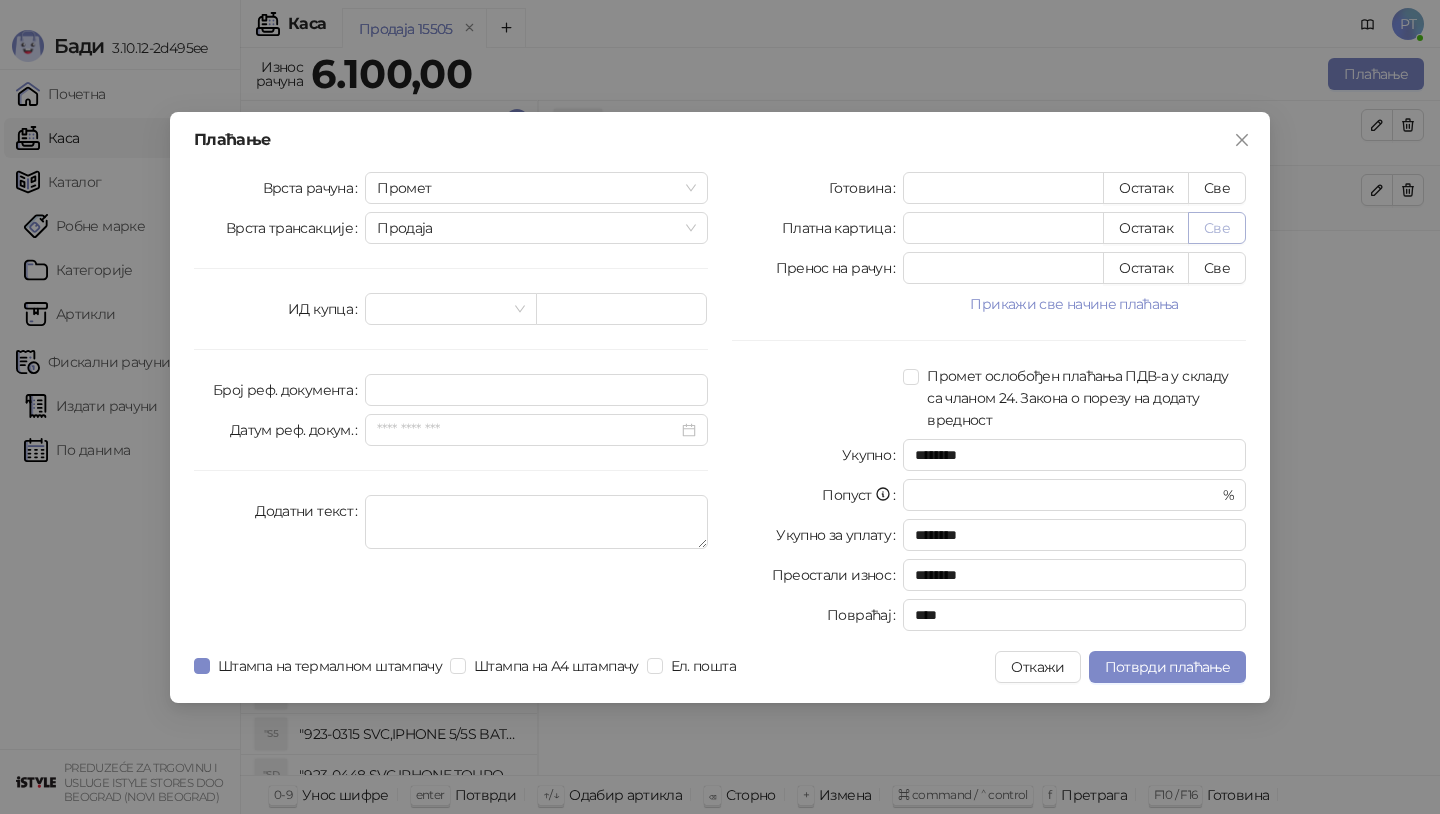 click on "Све" at bounding box center (1217, 228) 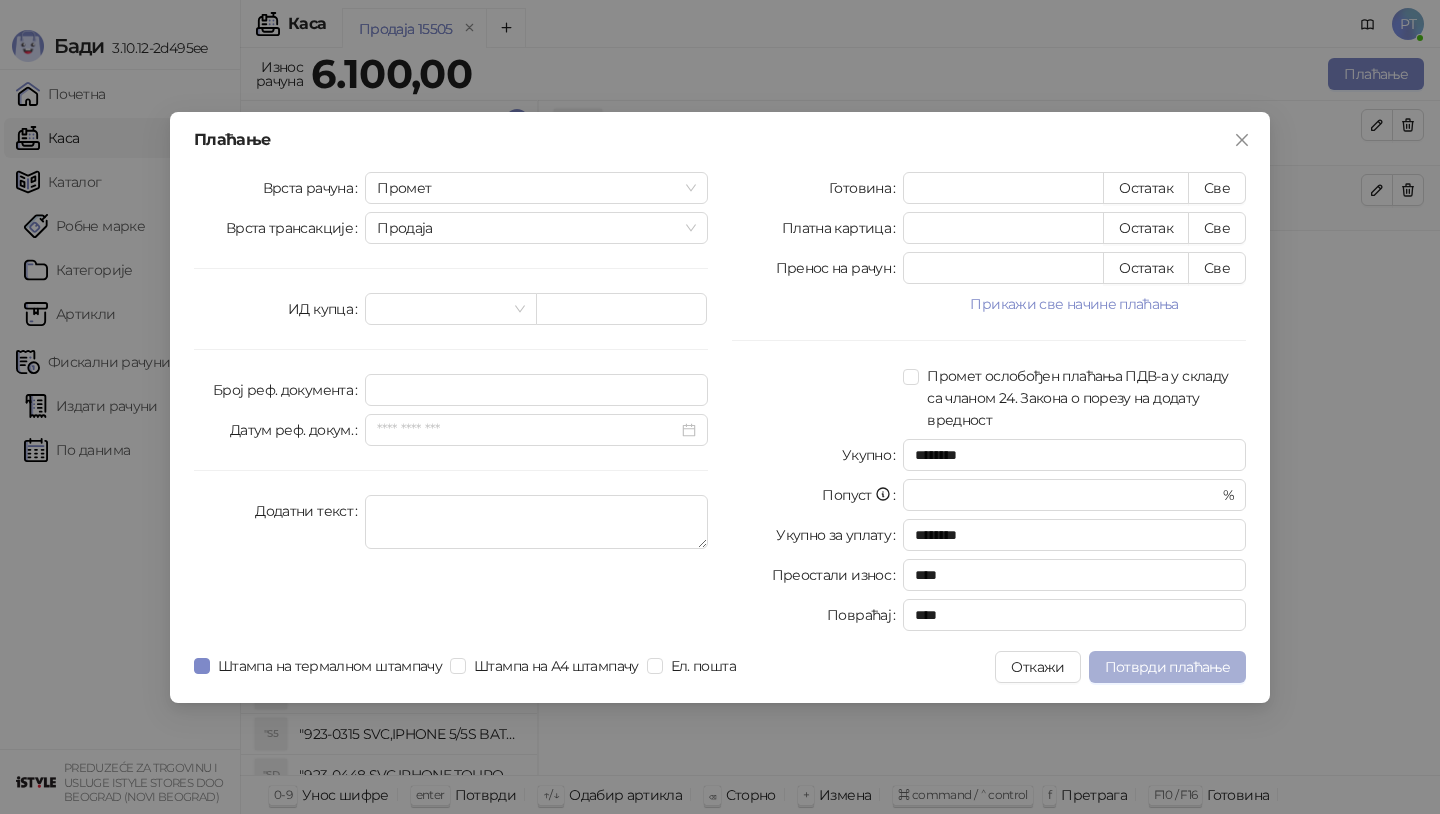 click on "Потврди плаћање" at bounding box center (1167, 667) 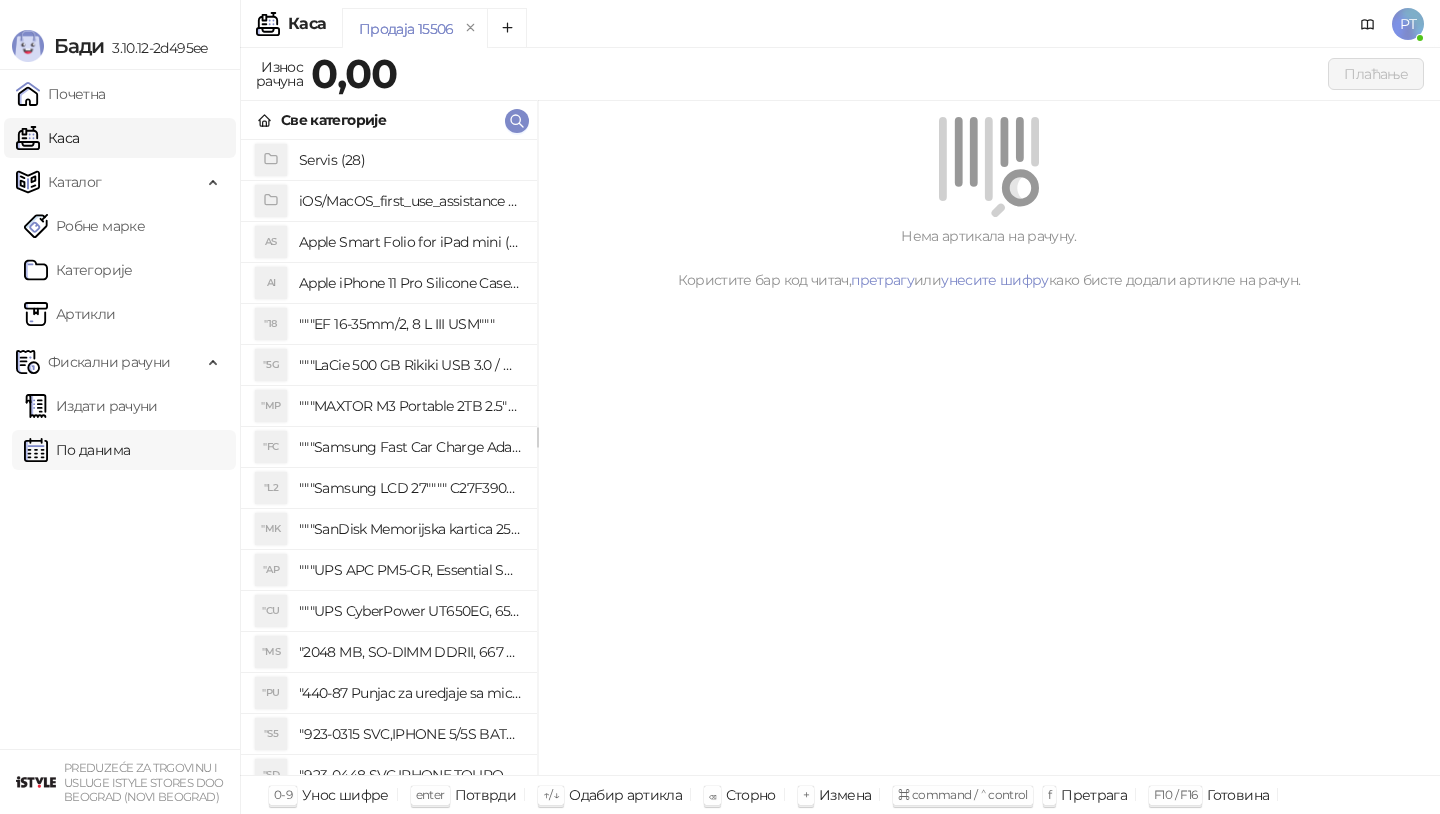 click on "По данима" at bounding box center [77, 450] 